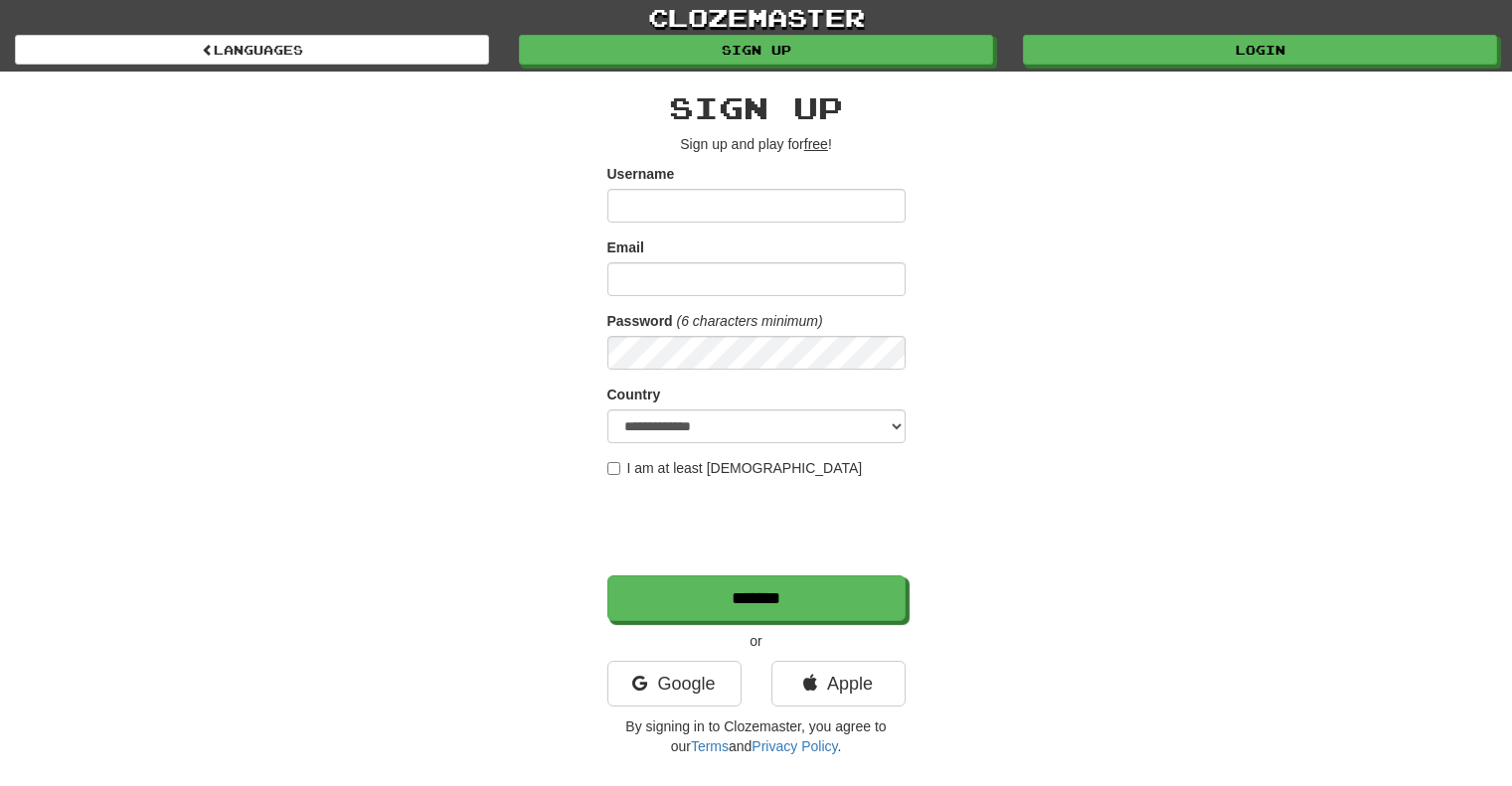 scroll, scrollTop: 0, scrollLeft: 0, axis: both 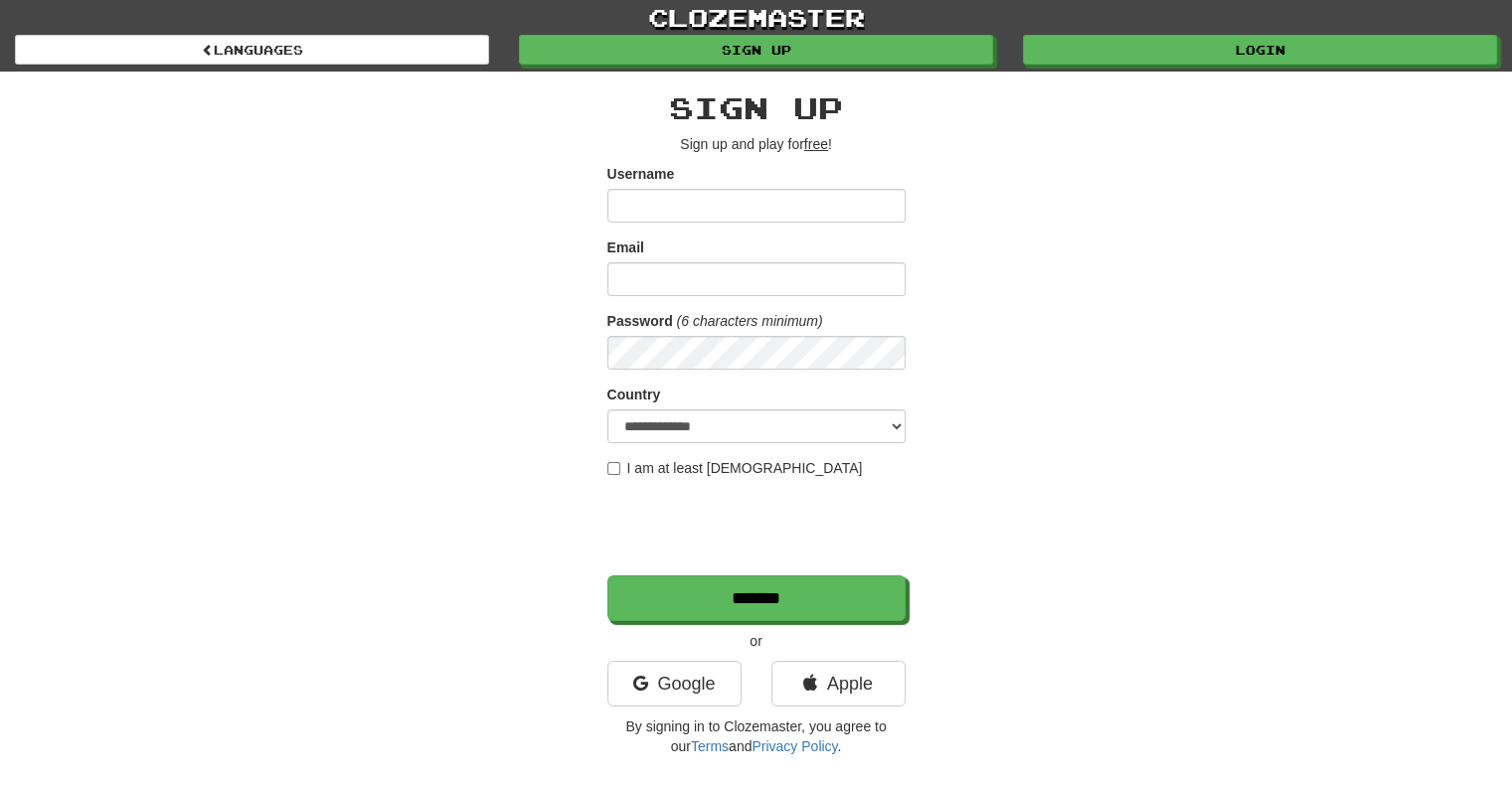click on "clozemaster
Languages
Sign up
Login
Languages" at bounding box center (756, 36) 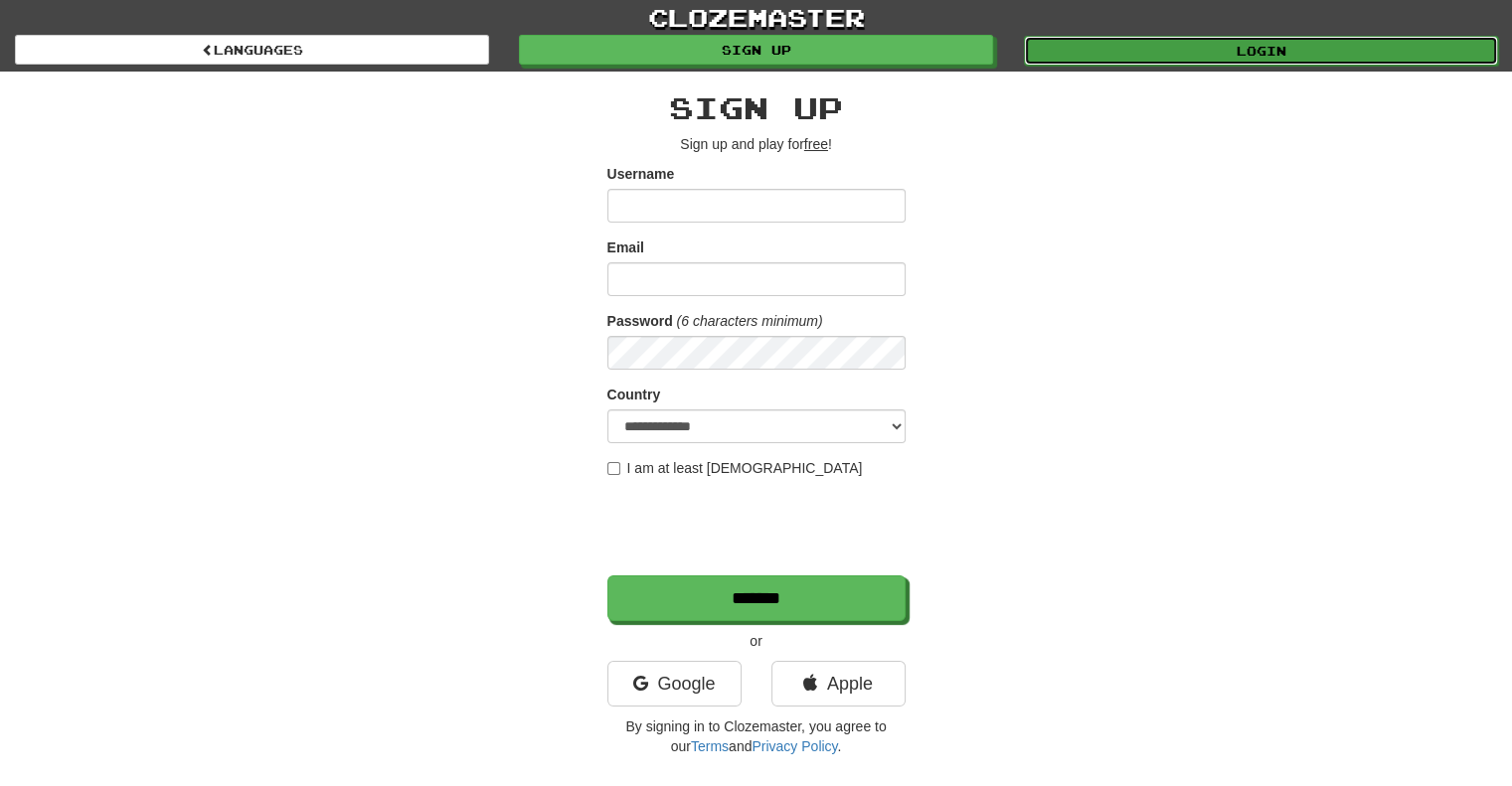 click on "Login" at bounding box center (1260, 51) 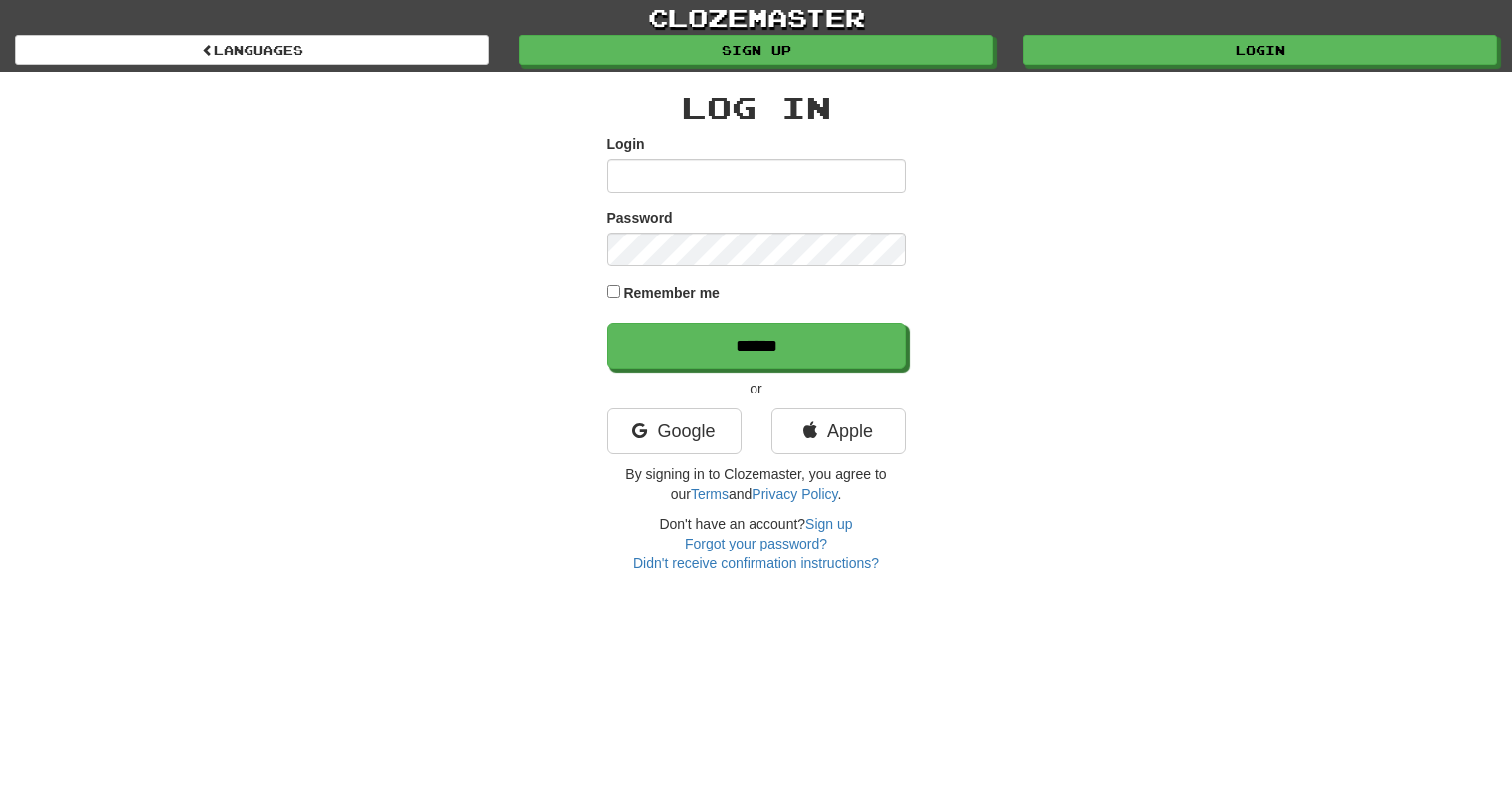 scroll, scrollTop: 0, scrollLeft: 0, axis: both 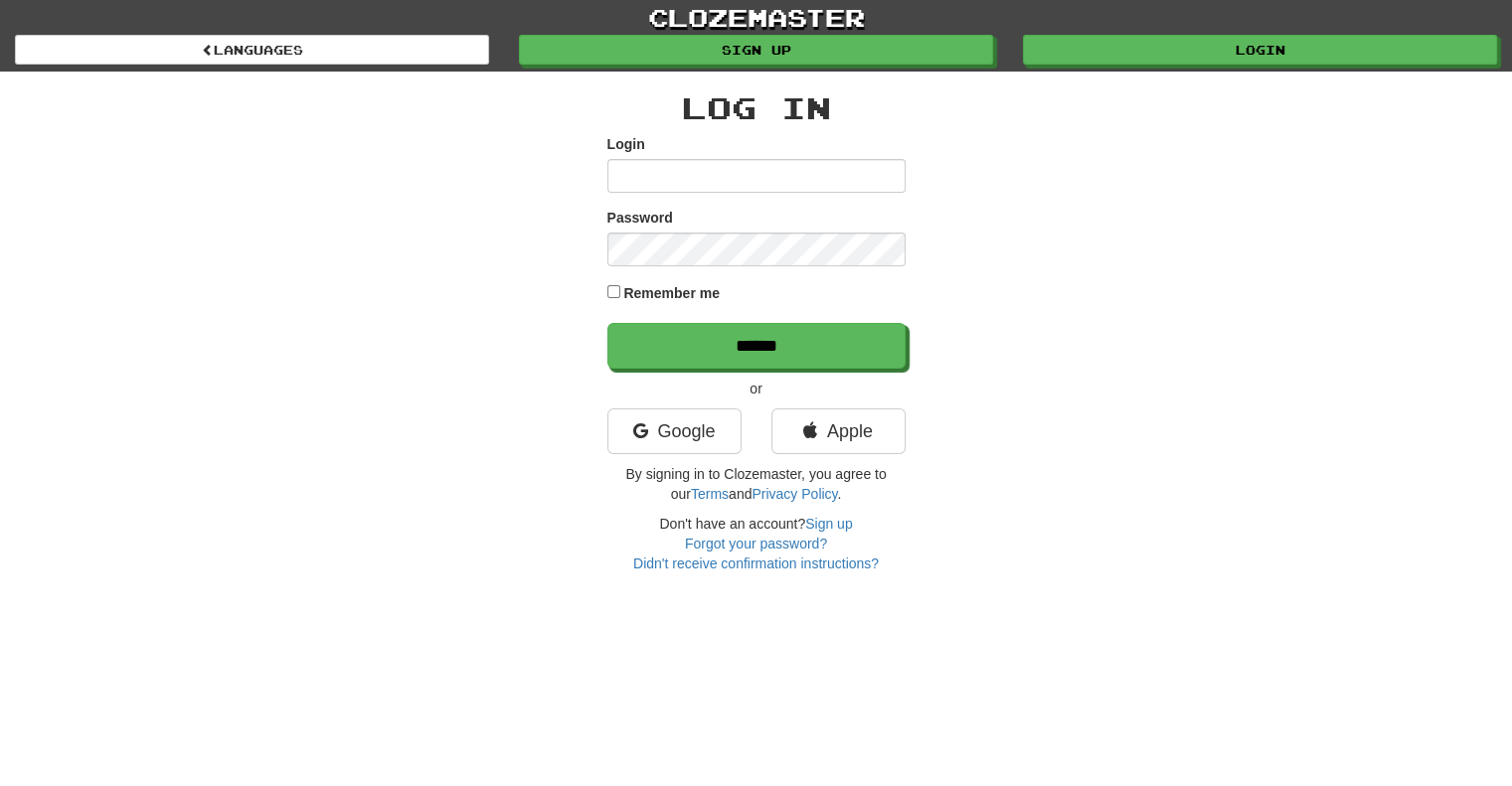 type on "******" 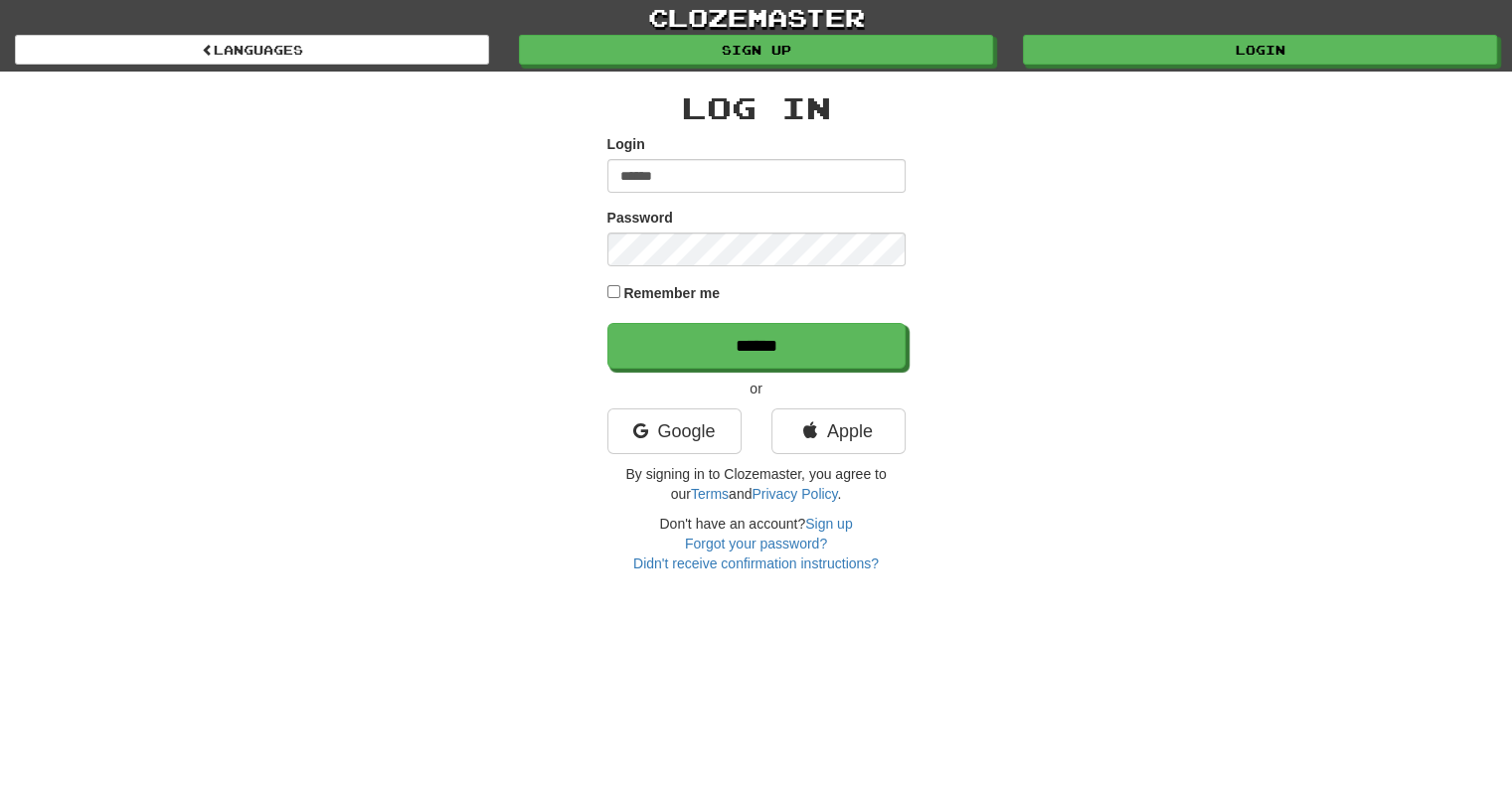 click on "Remember me" at bounding box center [671, 293] 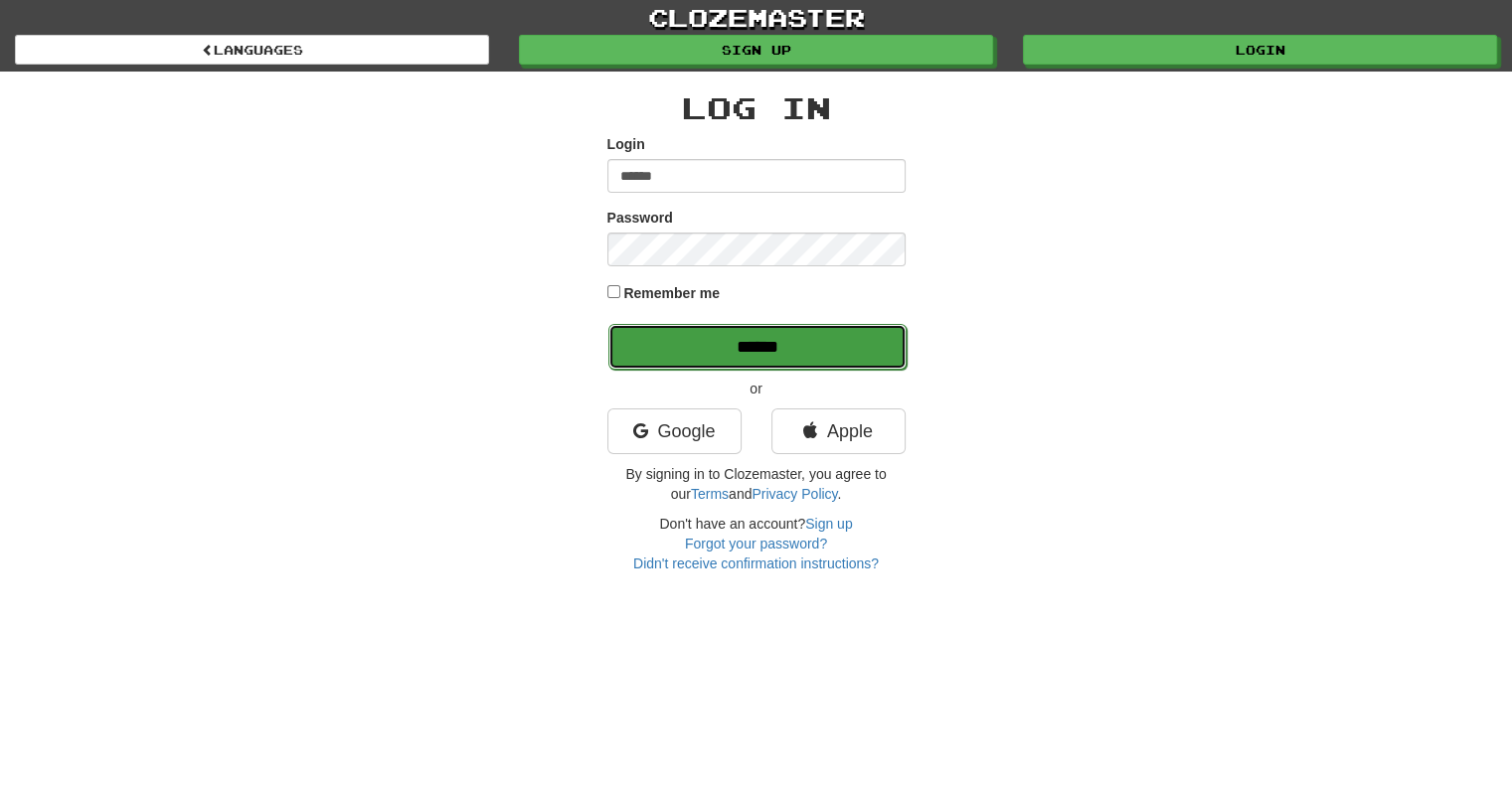 click on "******" at bounding box center [757, 347] 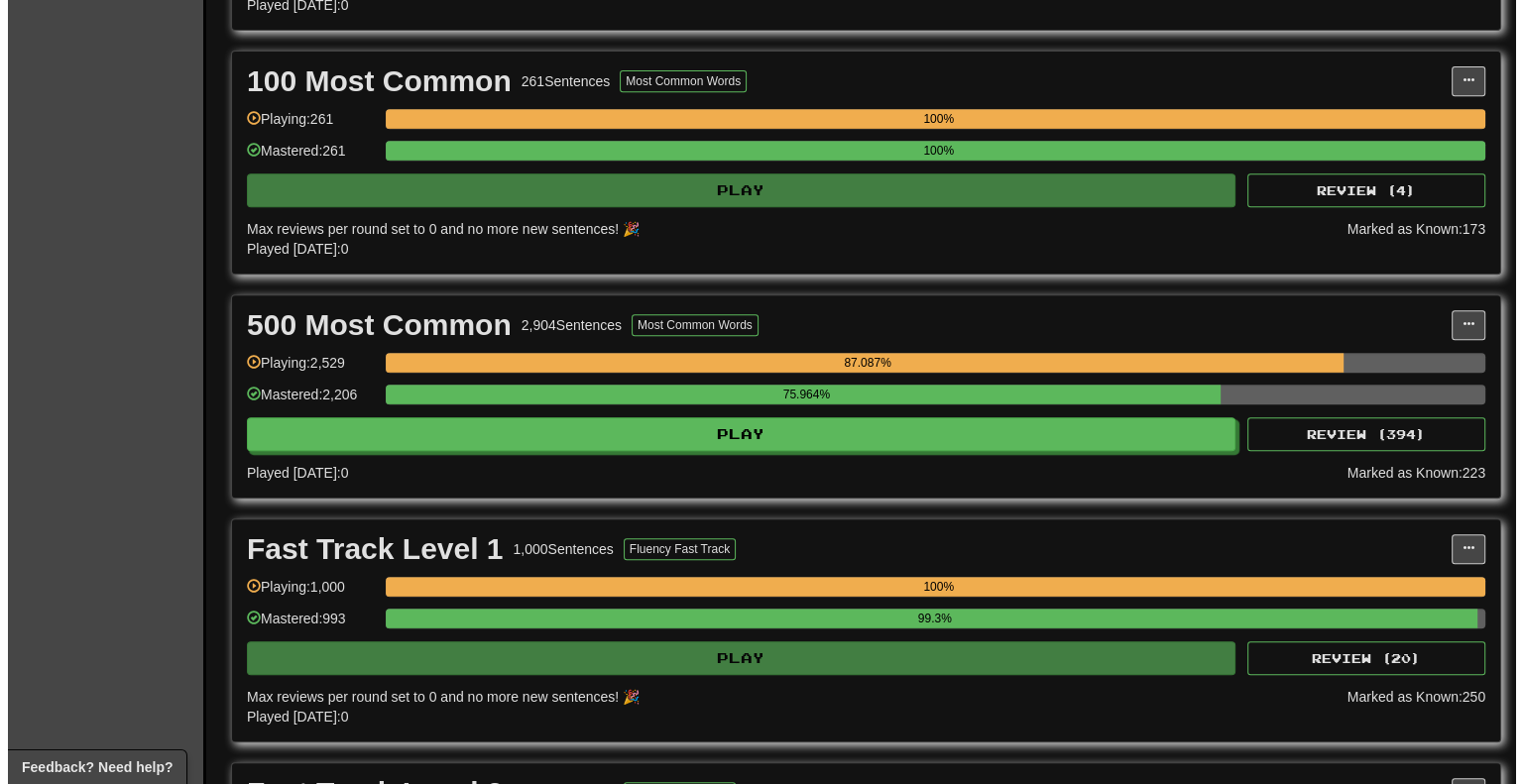 scroll, scrollTop: 694, scrollLeft: 0, axis: vertical 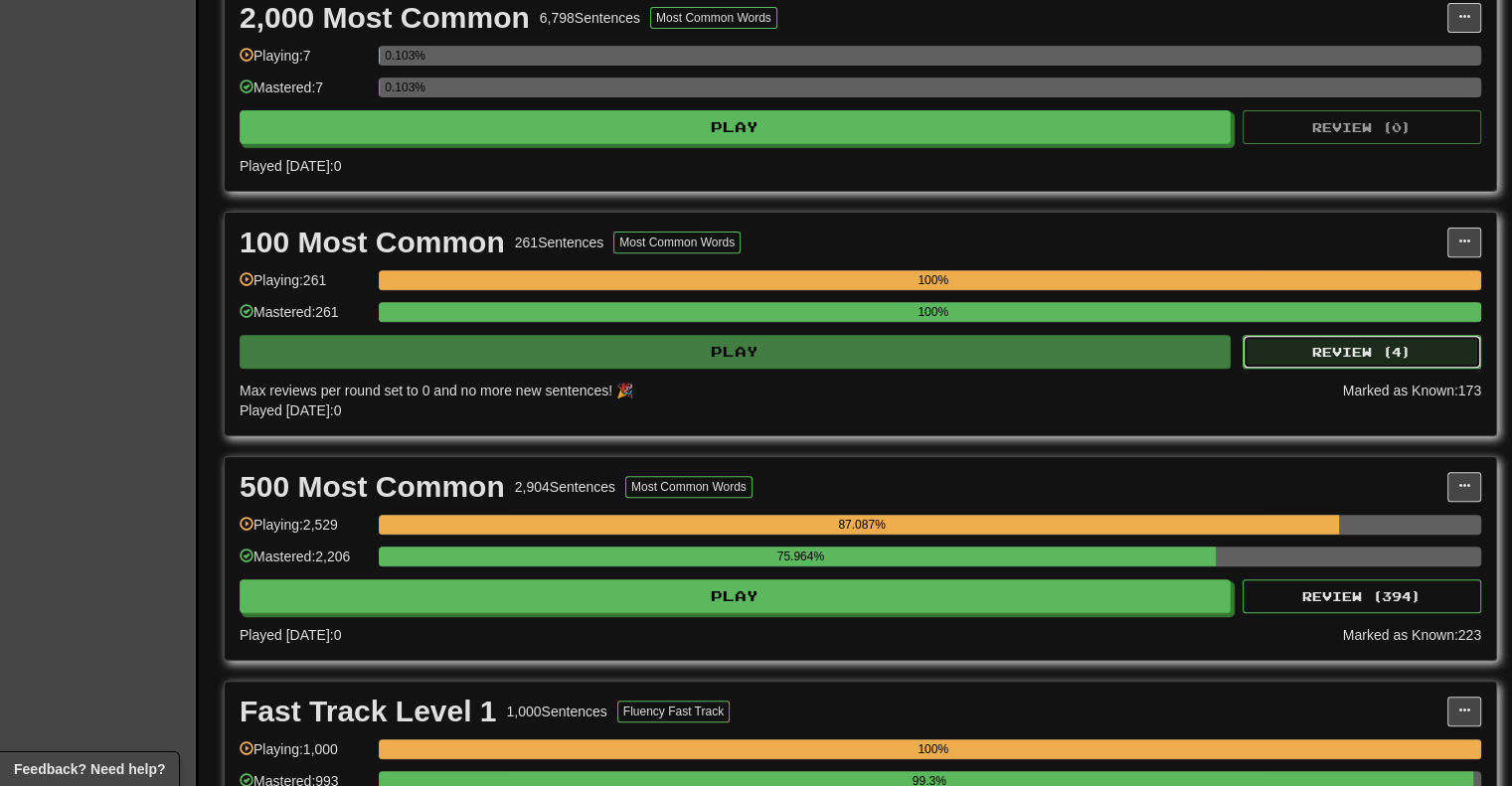 click on "Review ( 4 )" at bounding box center (1362, 352) 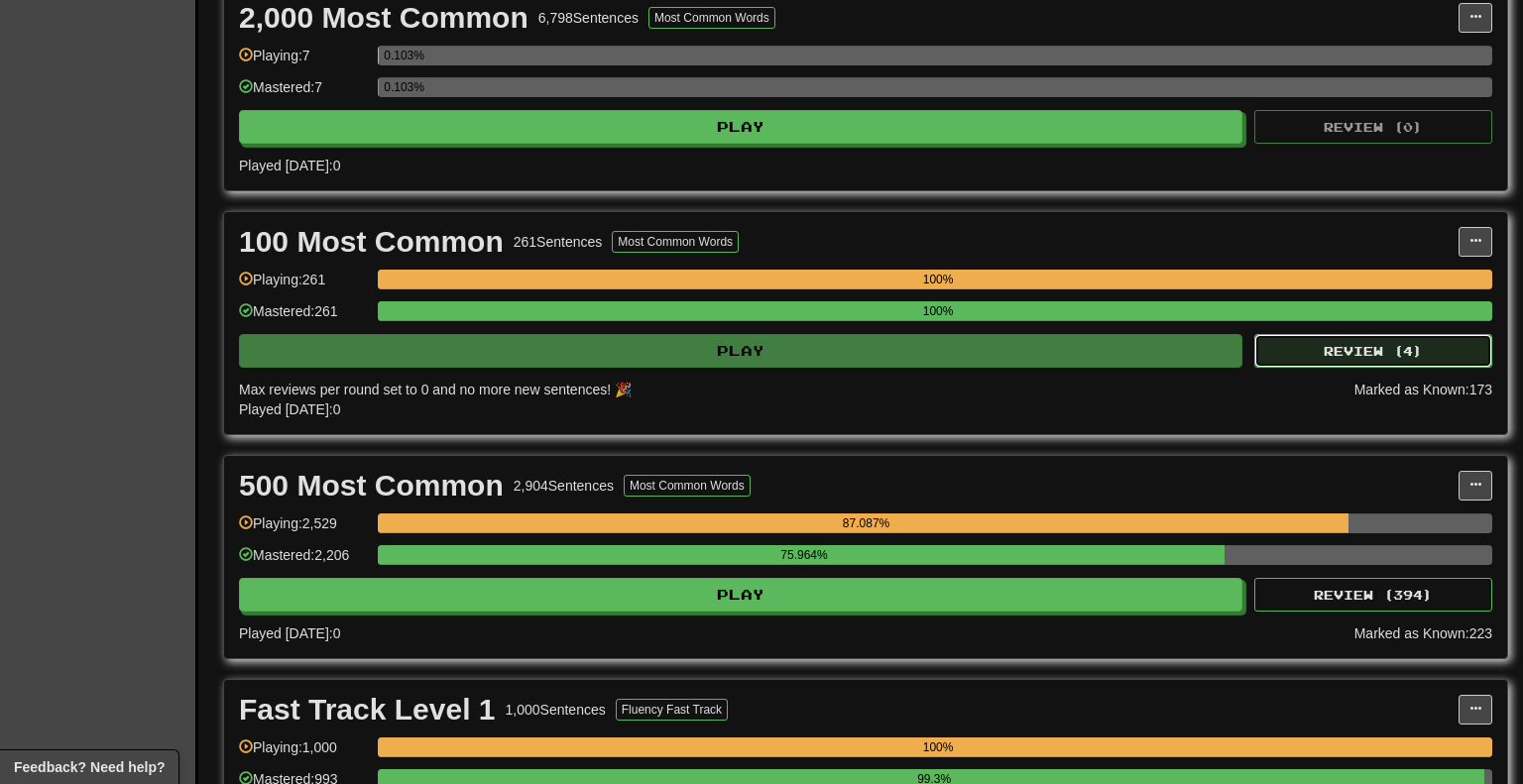 select on "********" 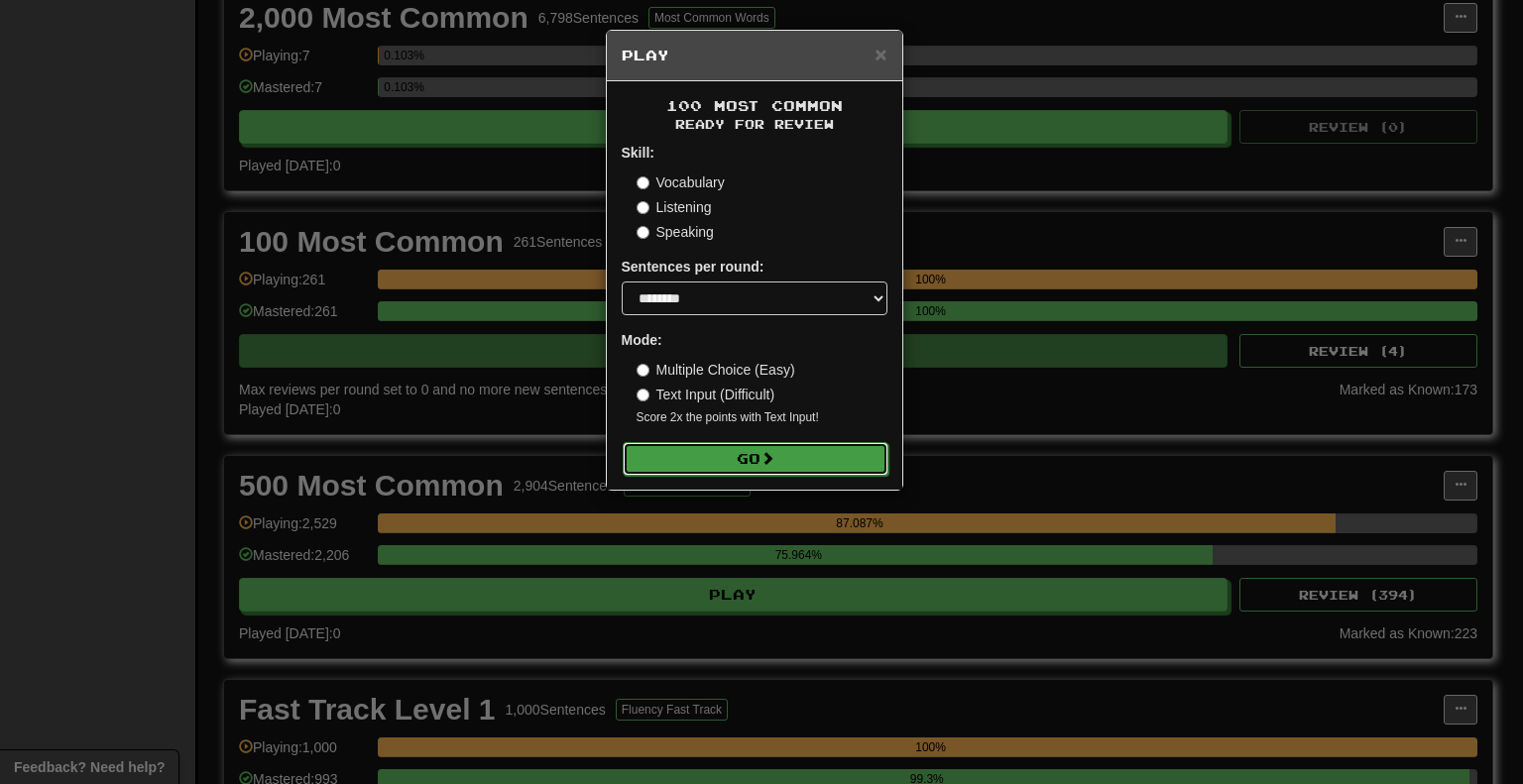 click on "Go" at bounding box center [756, 459] 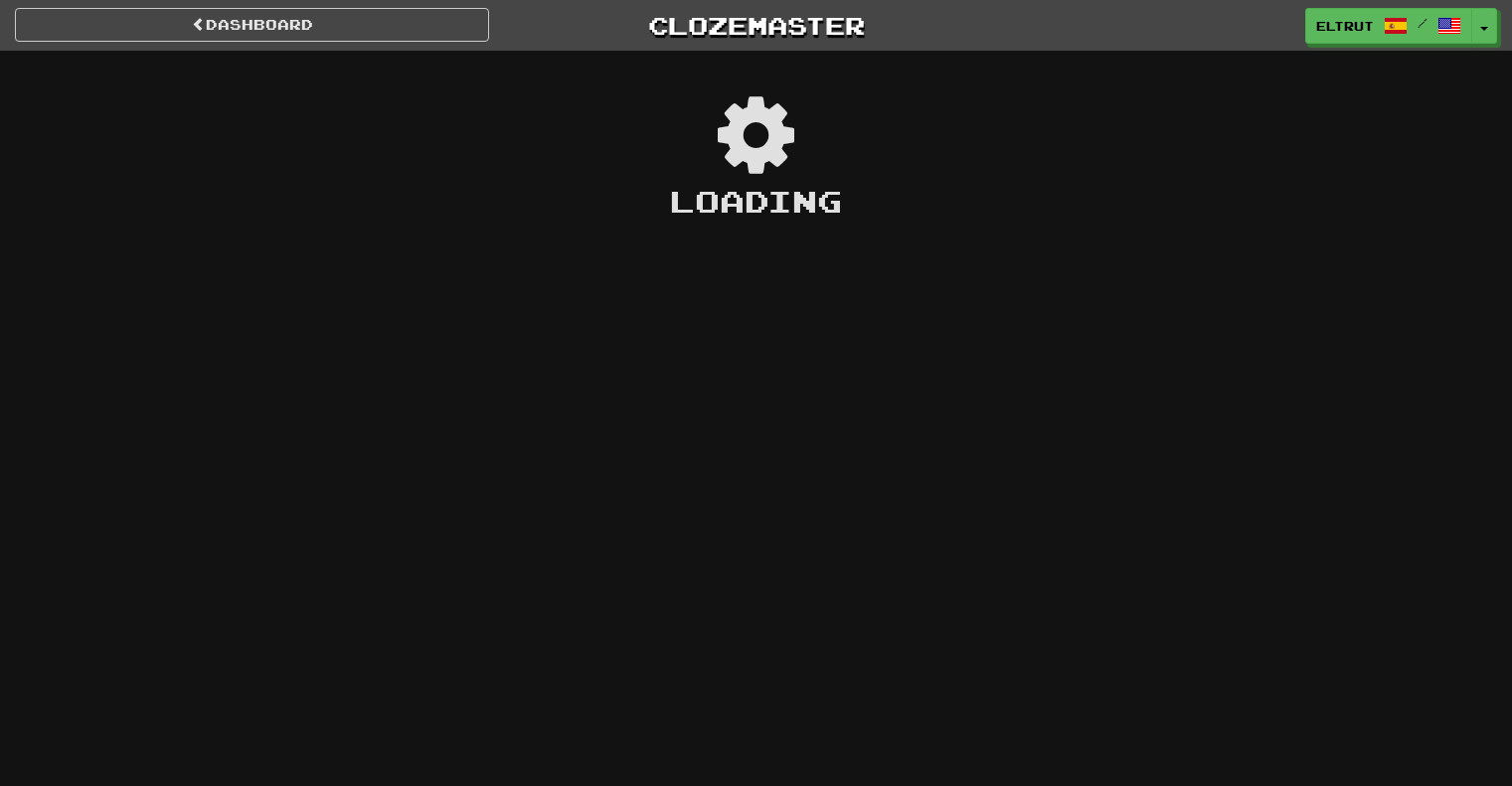 scroll, scrollTop: 0, scrollLeft: 0, axis: both 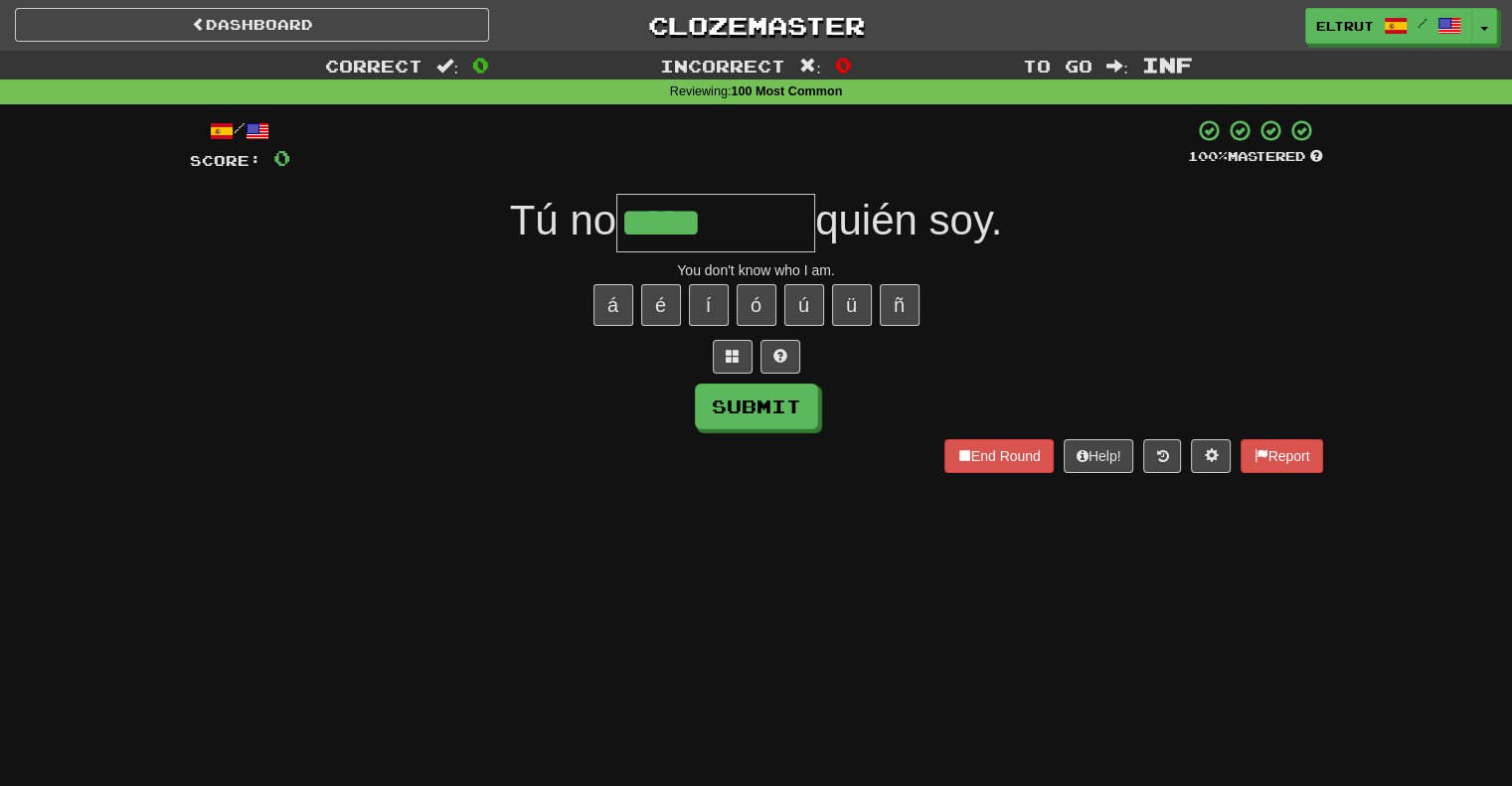 type on "*****" 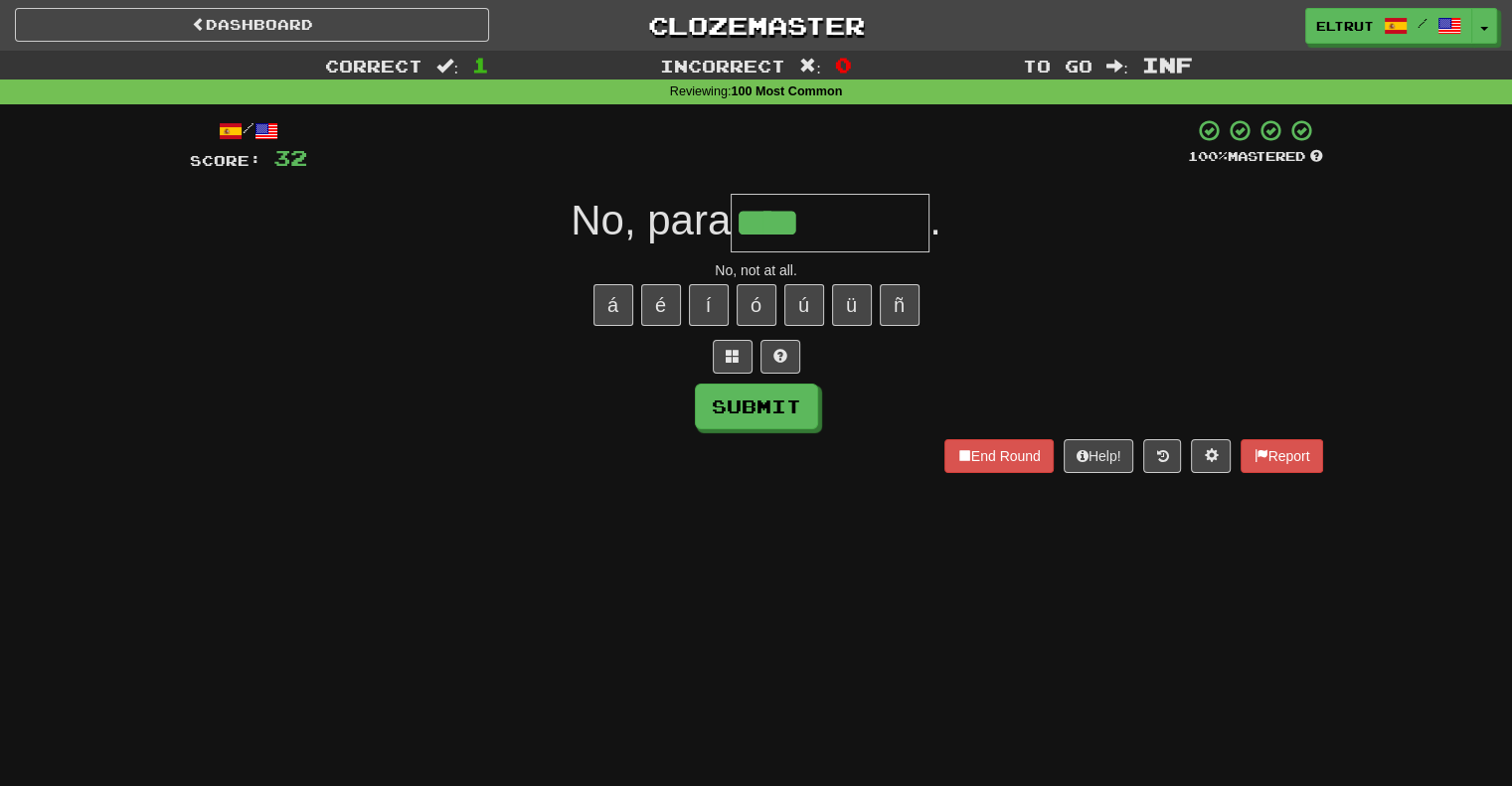 type on "****" 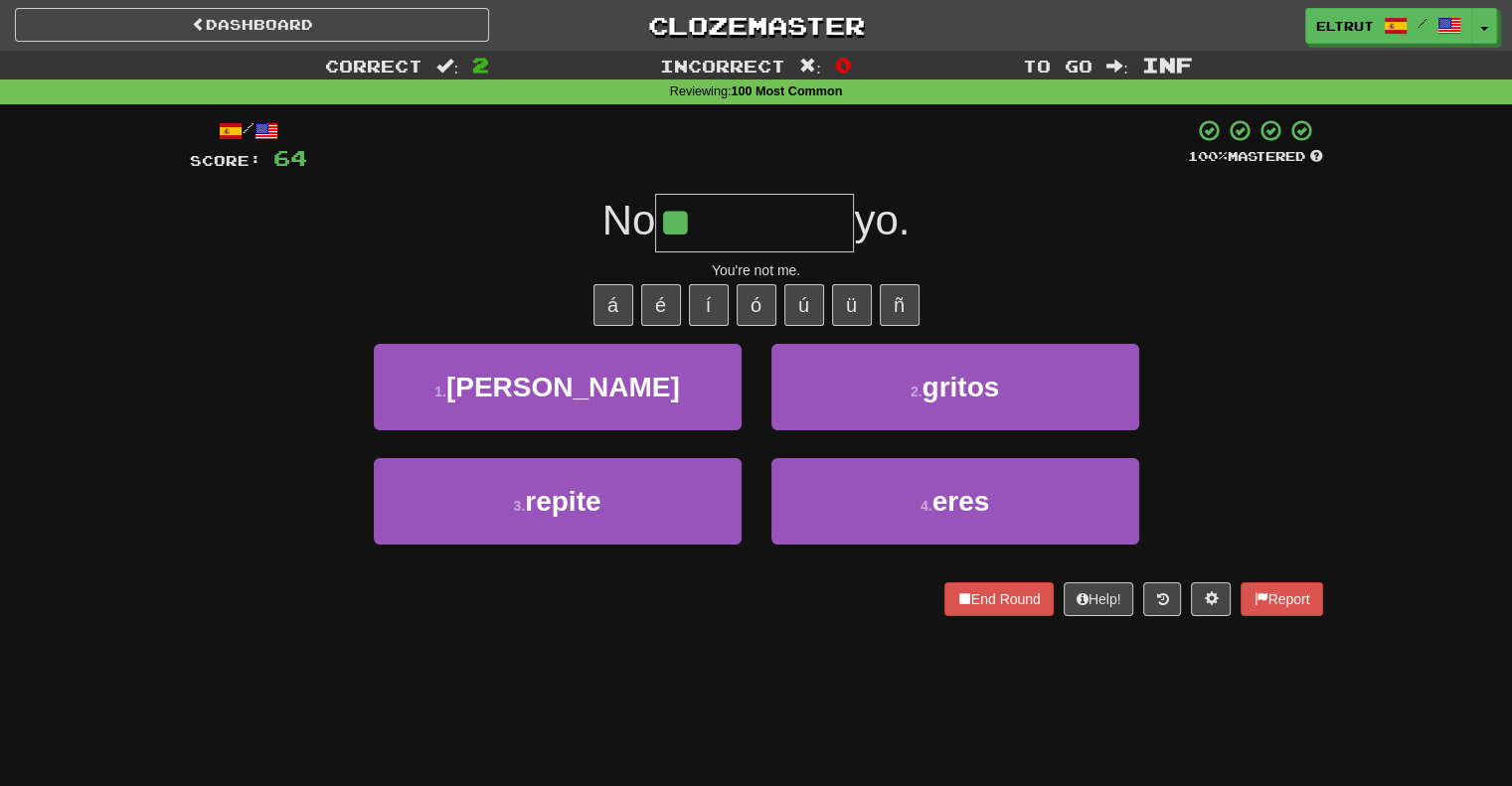 type on "****" 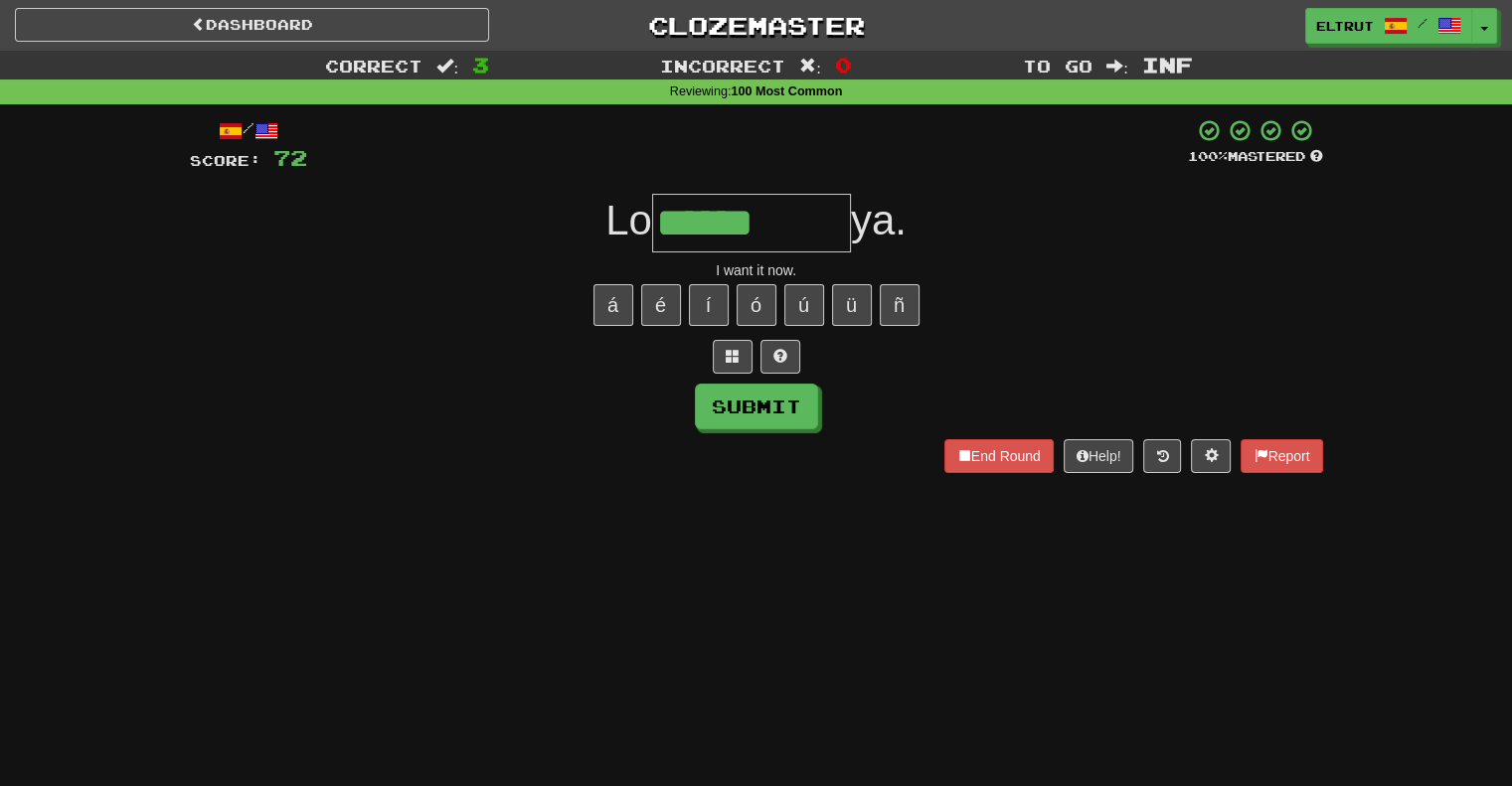type on "******" 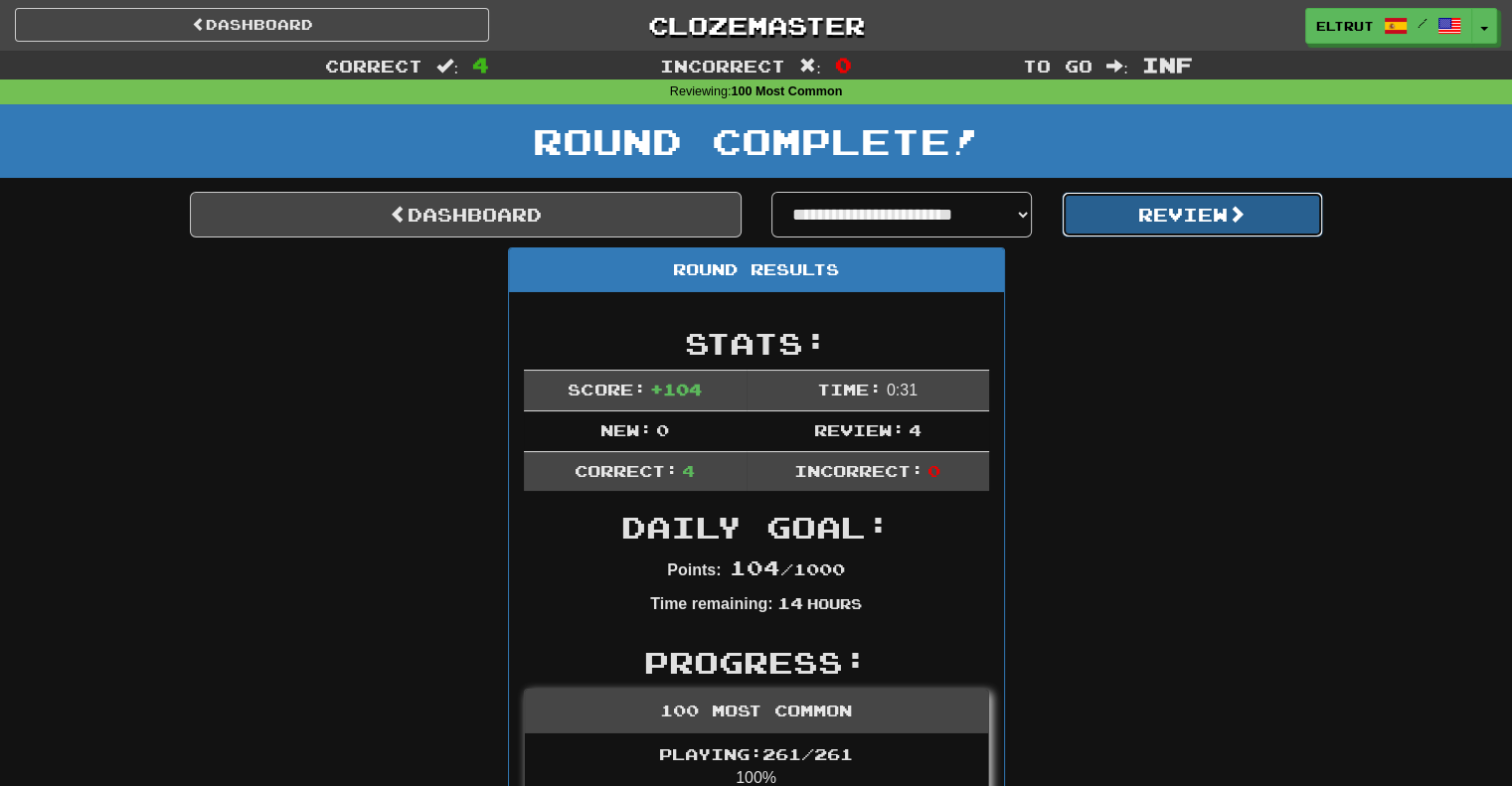 click on "**********" at bounding box center (756, 873) 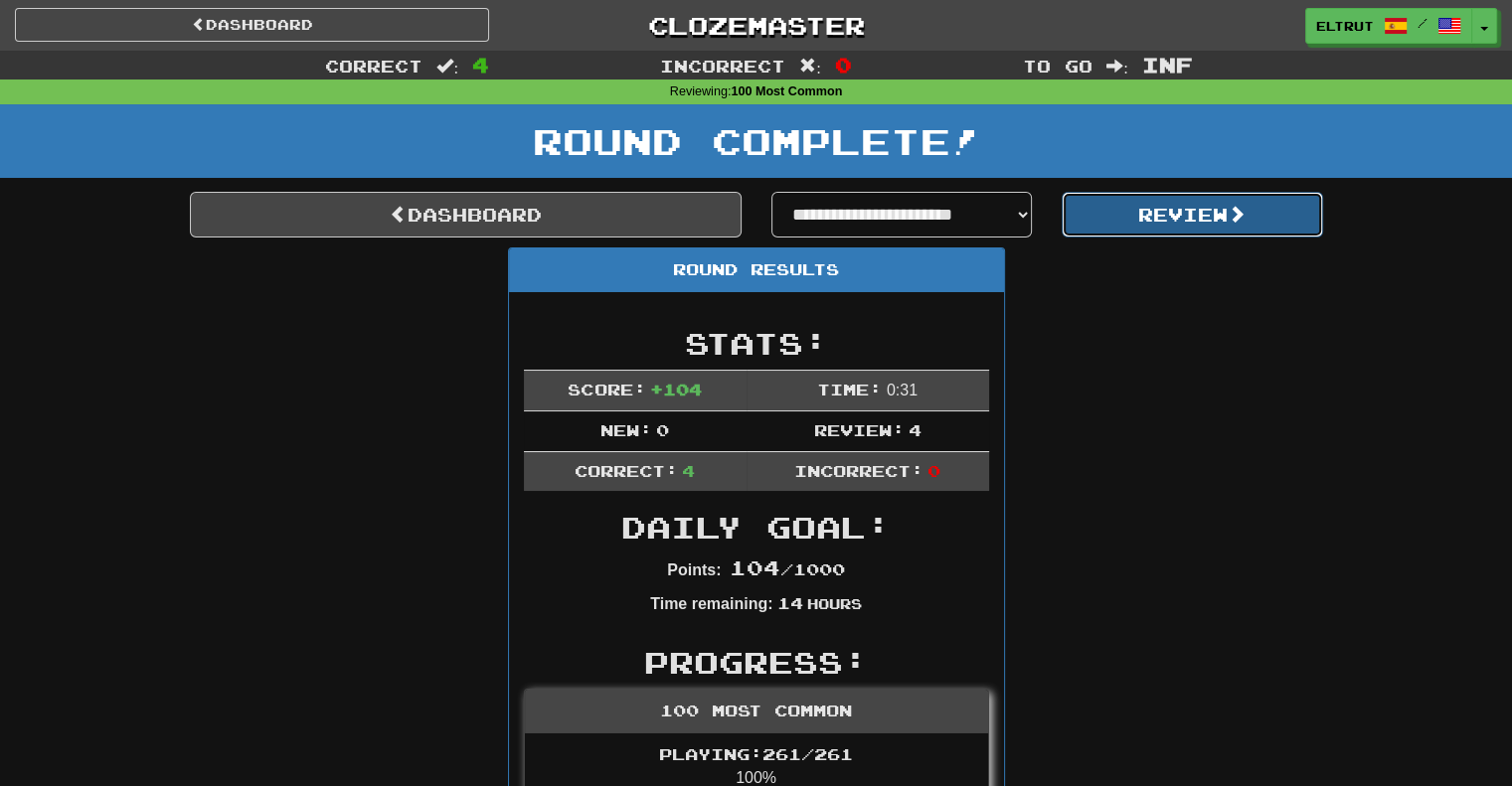 click on "Review" at bounding box center [1192, 215] 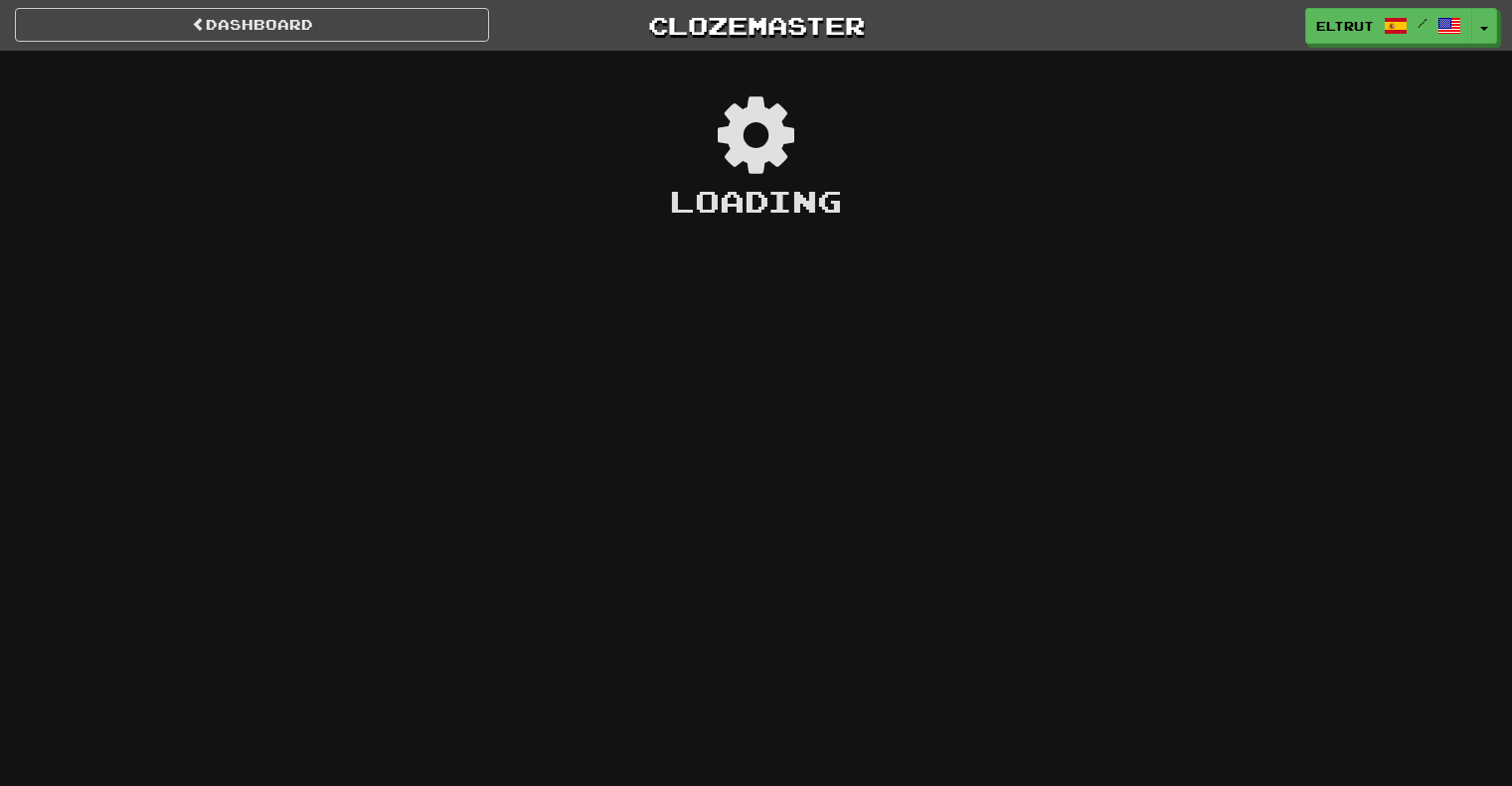 scroll, scrollTop: 0, scrollLeft: 0, axis: both 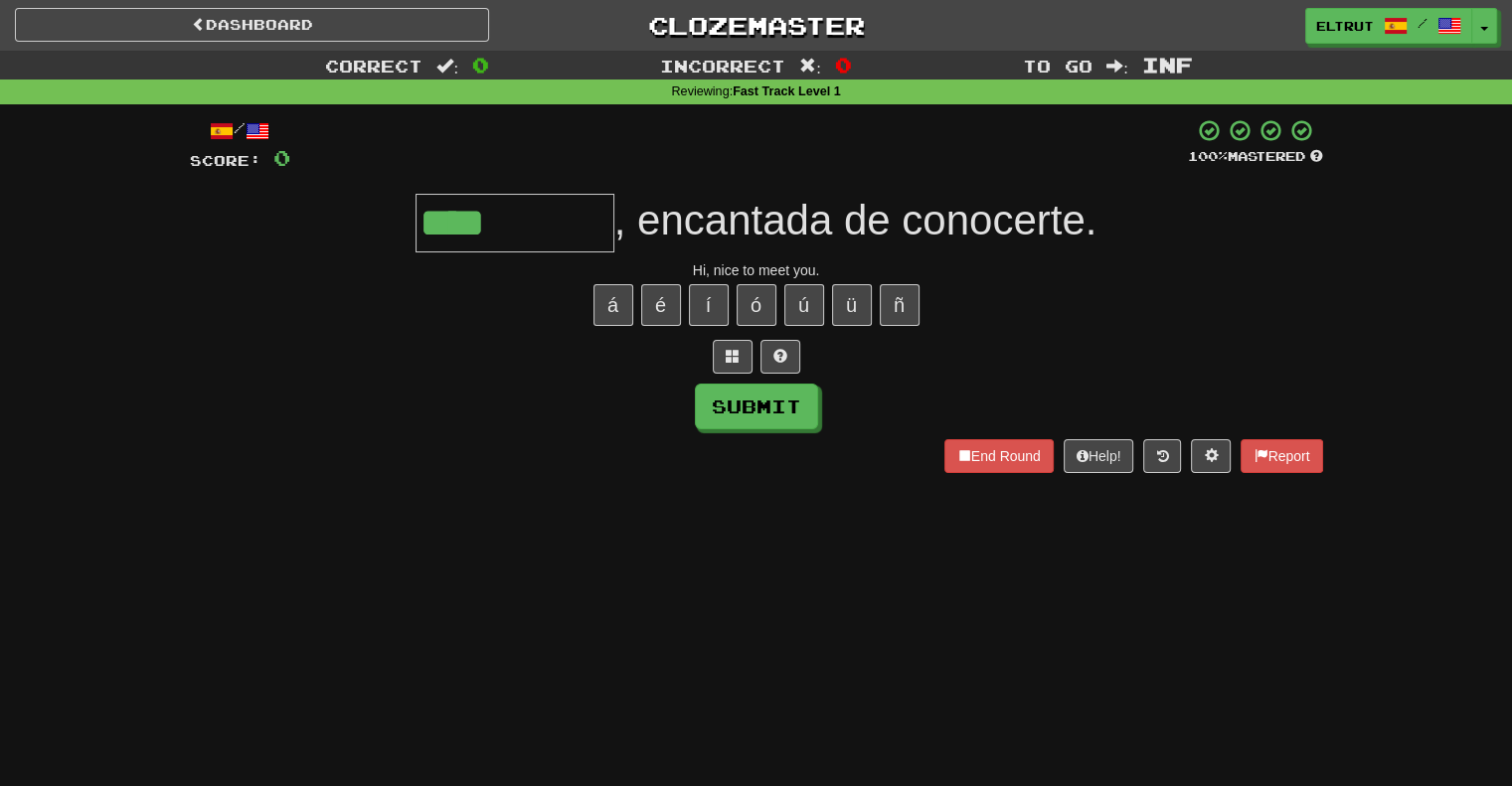 type on "****" 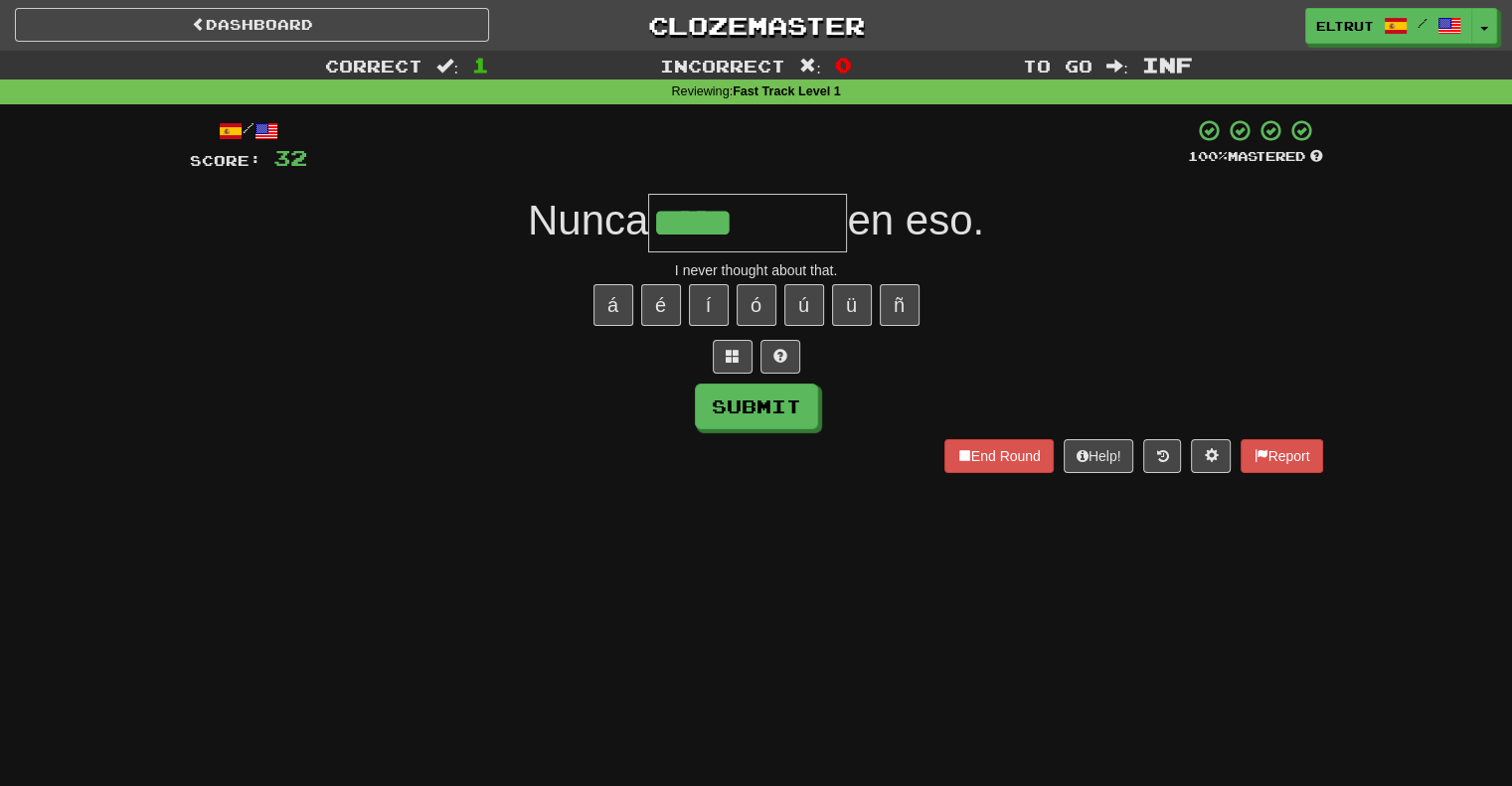 type on "*****" 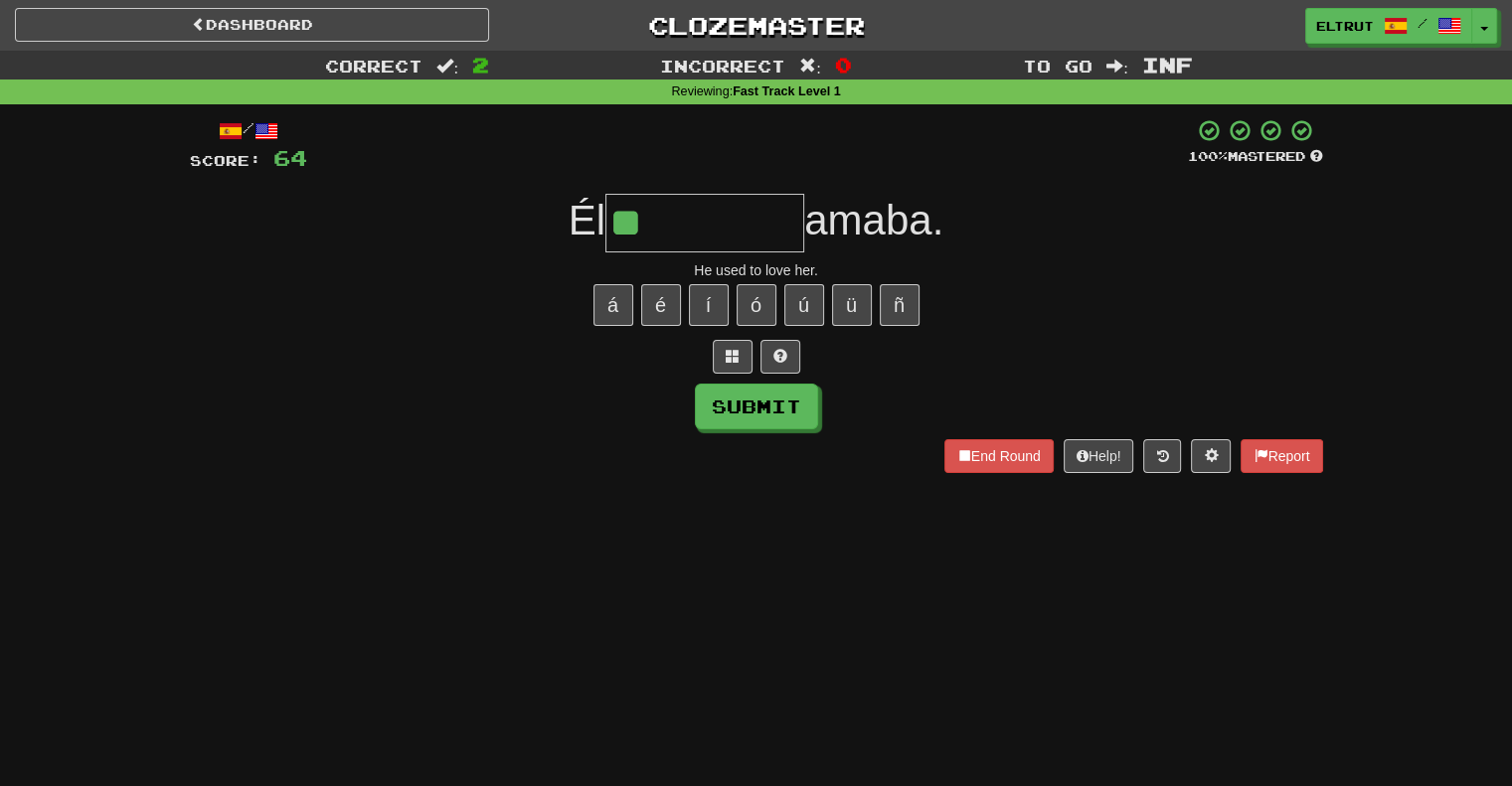 type on "**" 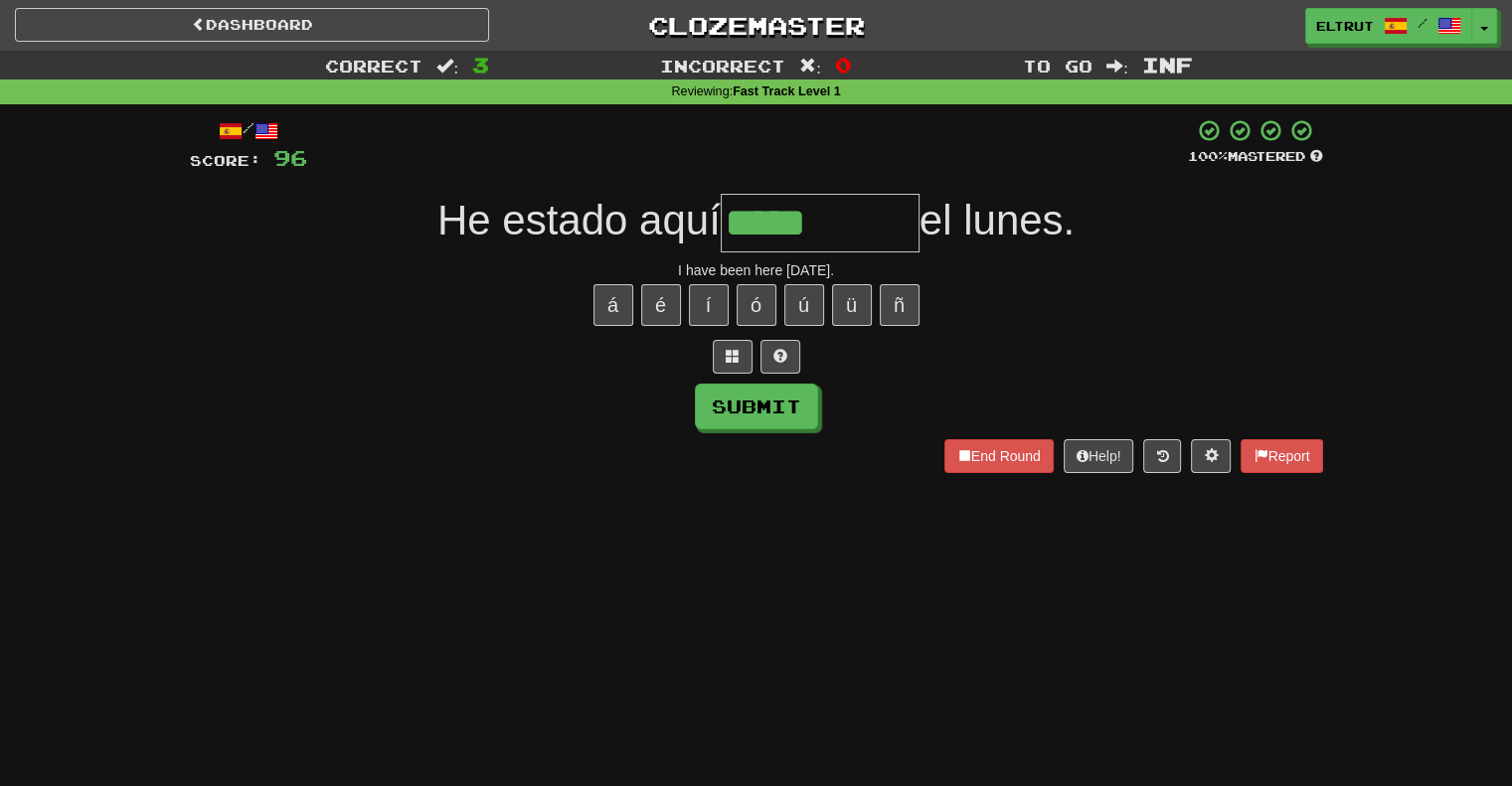 type on "*****" 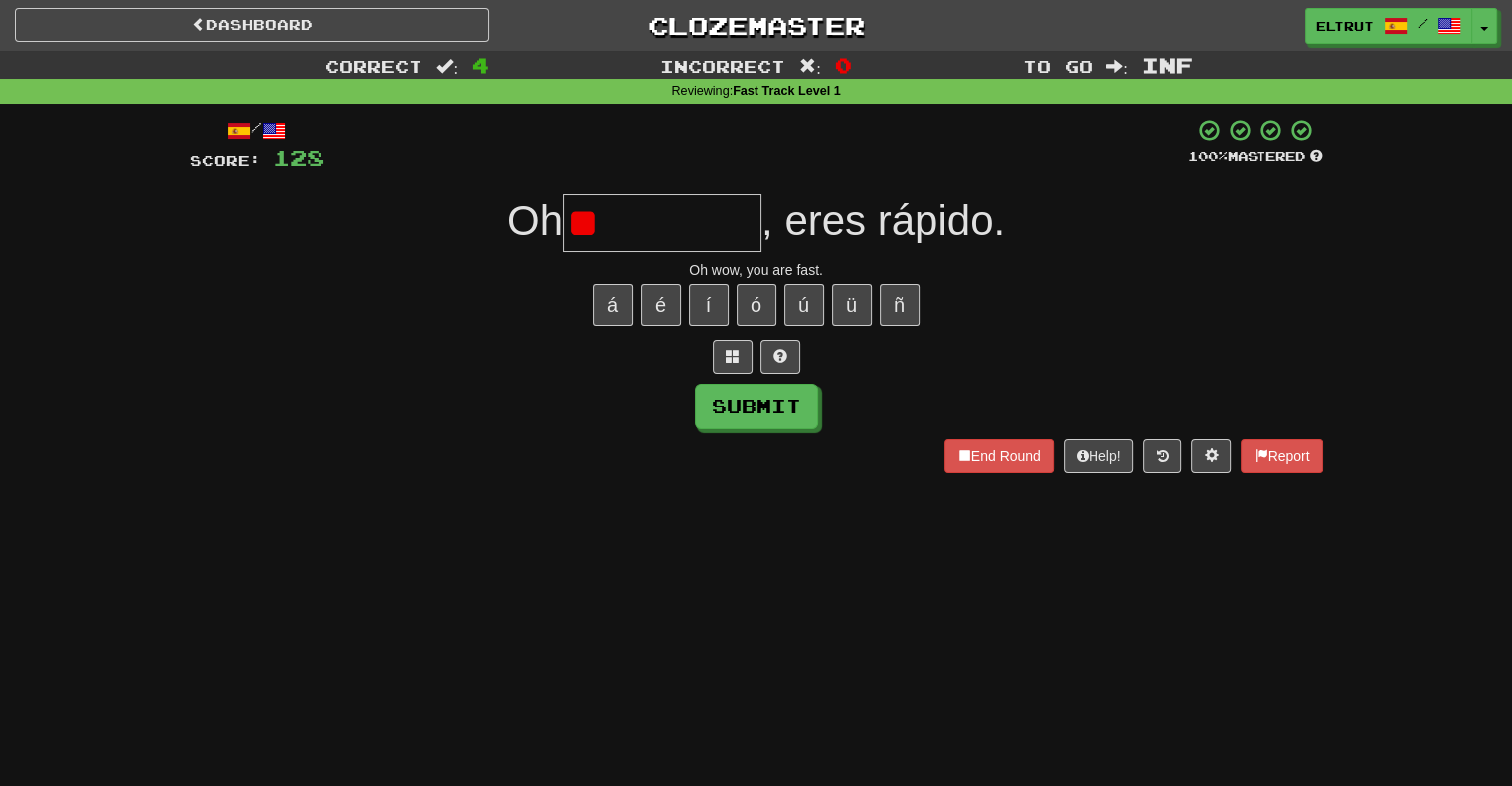 type on "*" 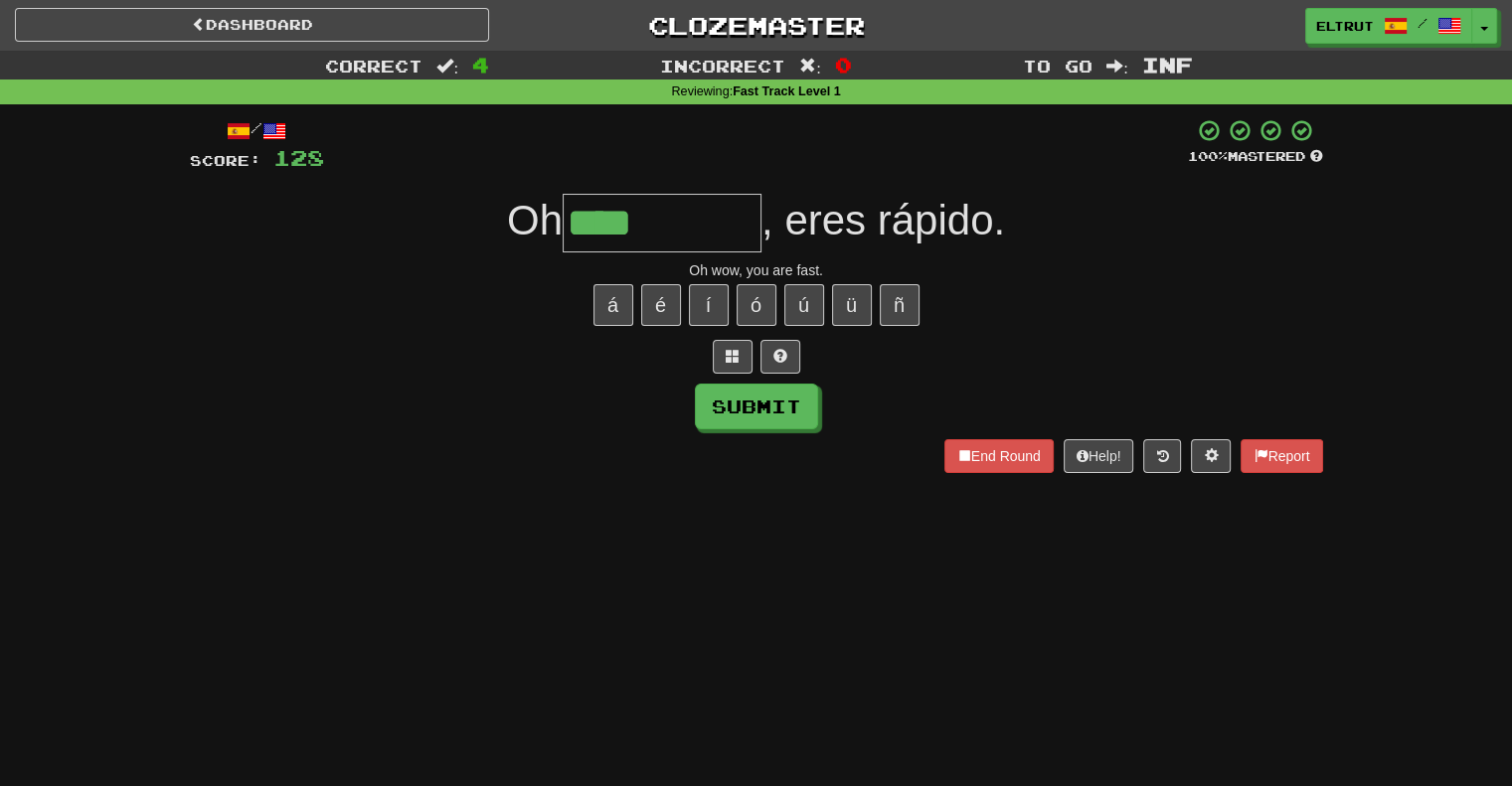 type on "****" 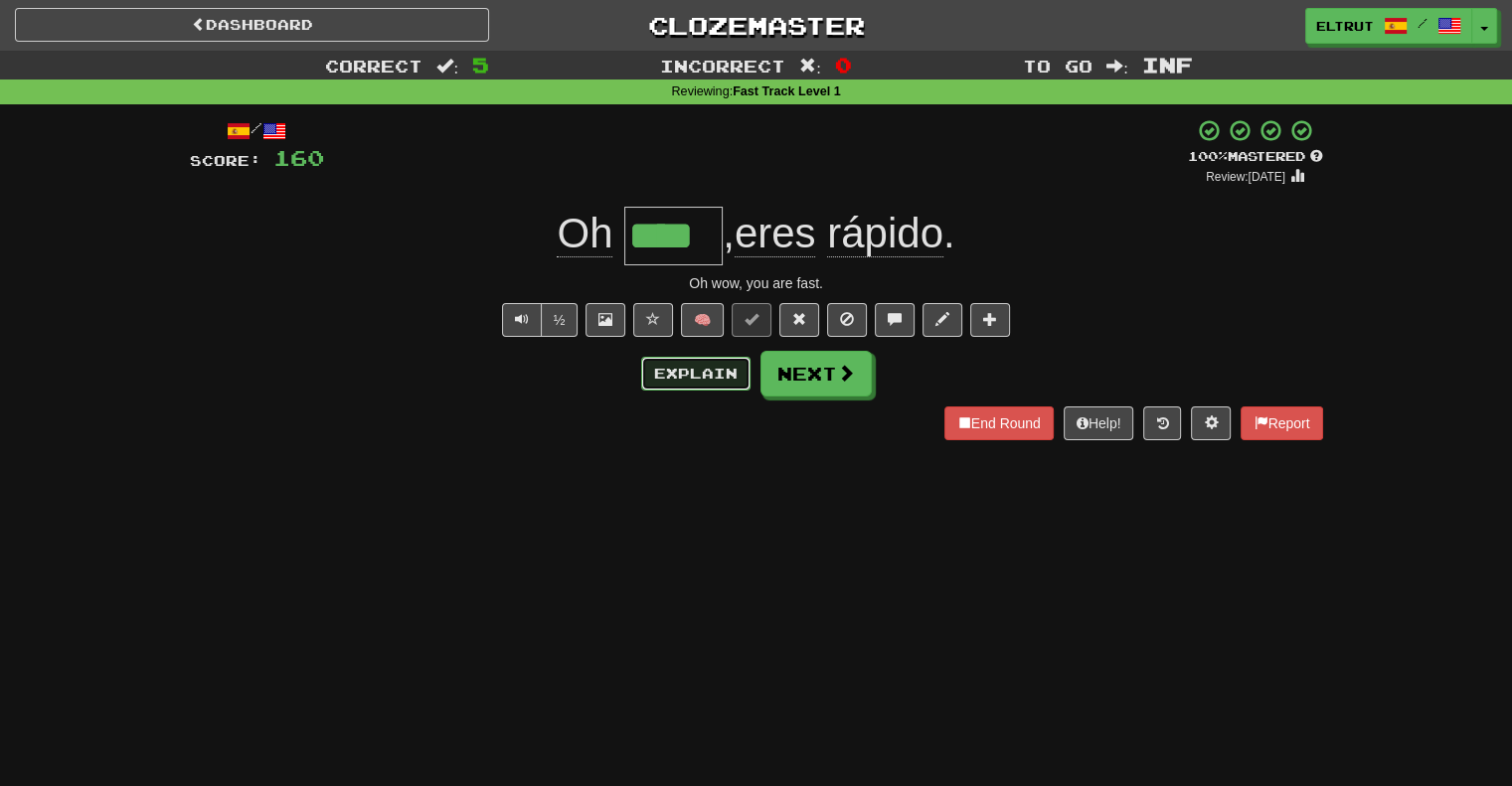 click on "Explain" at bounding box center [696, 374] 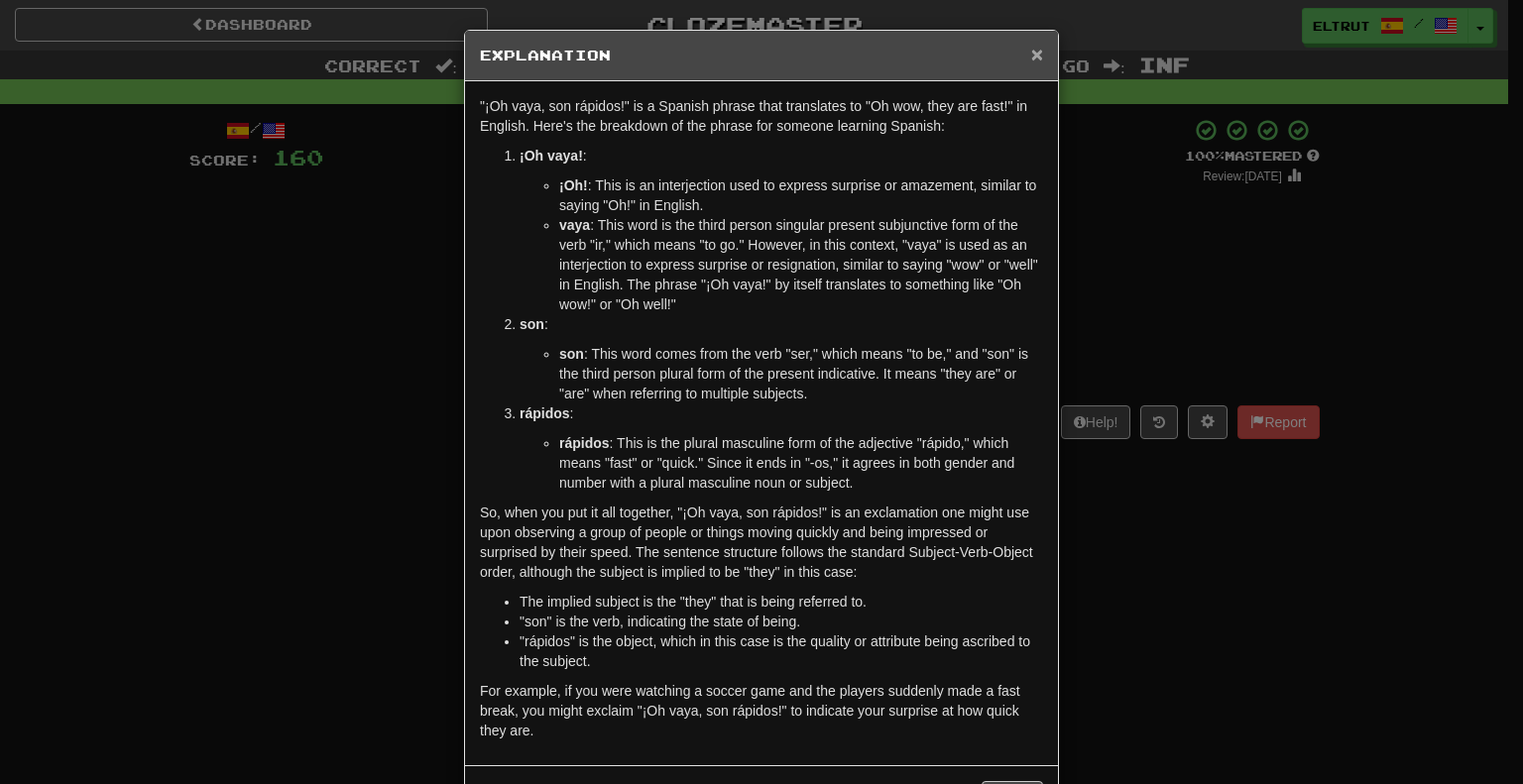 click on "×" at bounding box center (1037, 54) 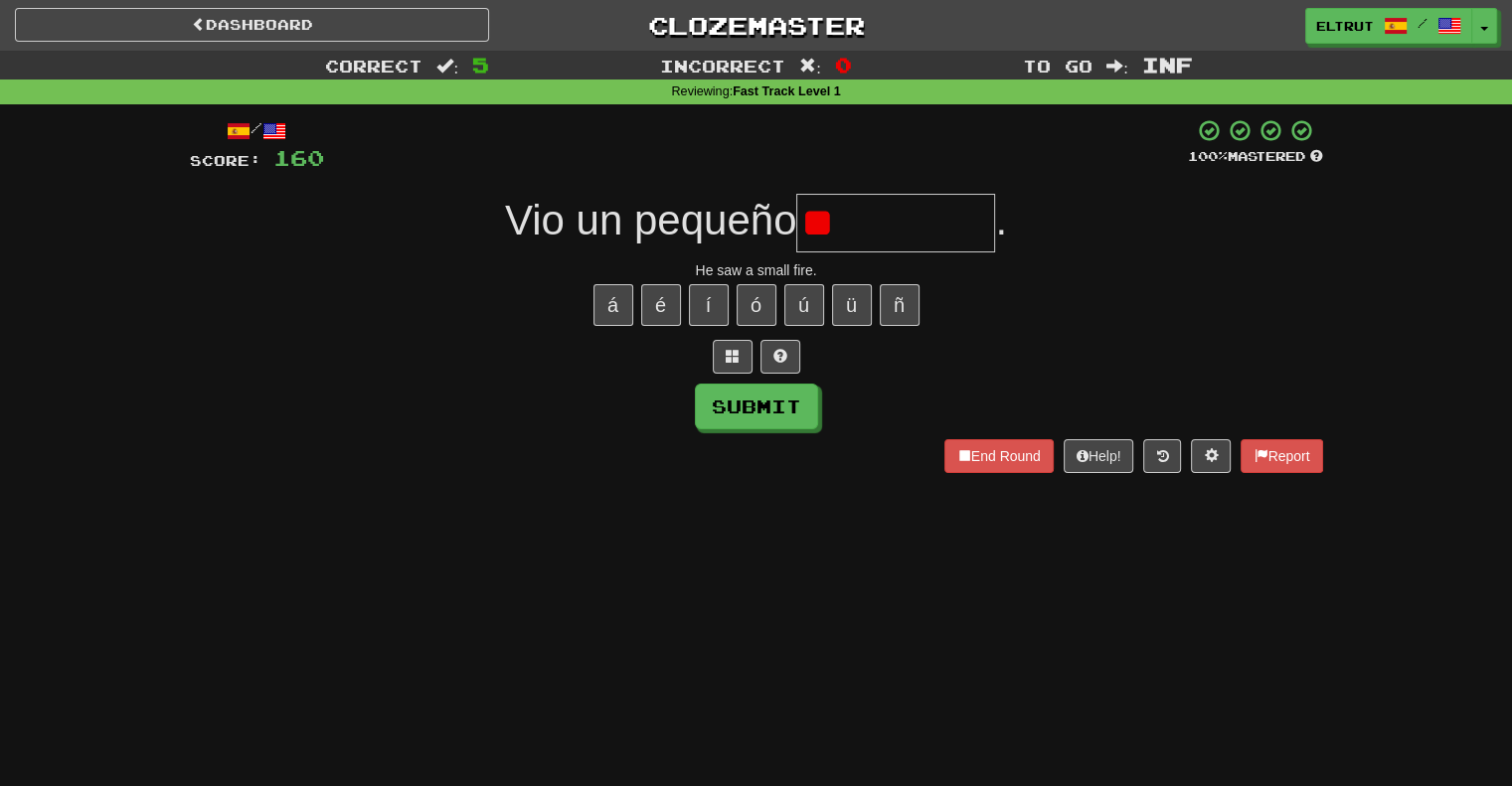 type on "*" 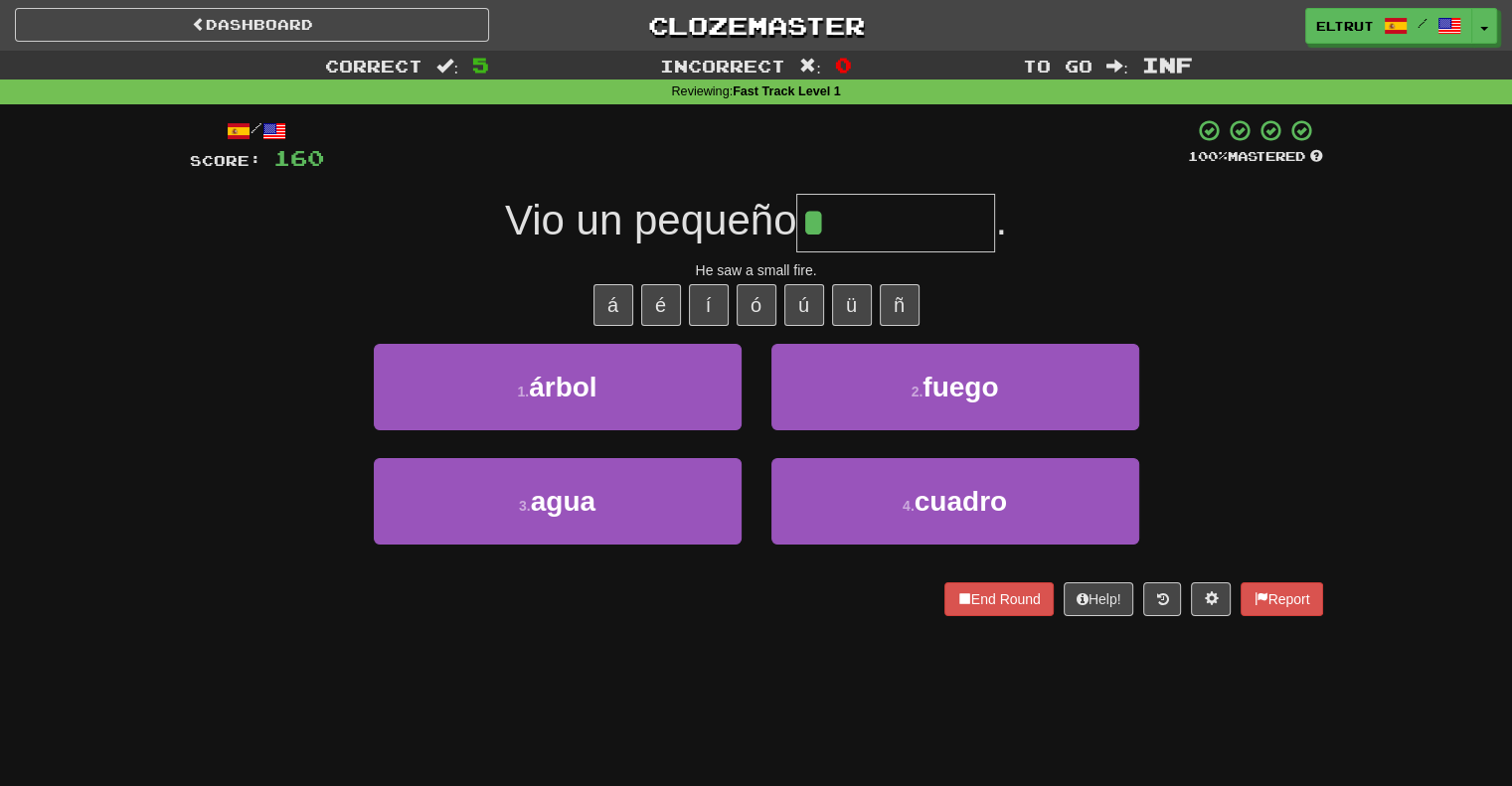 type on "*****" 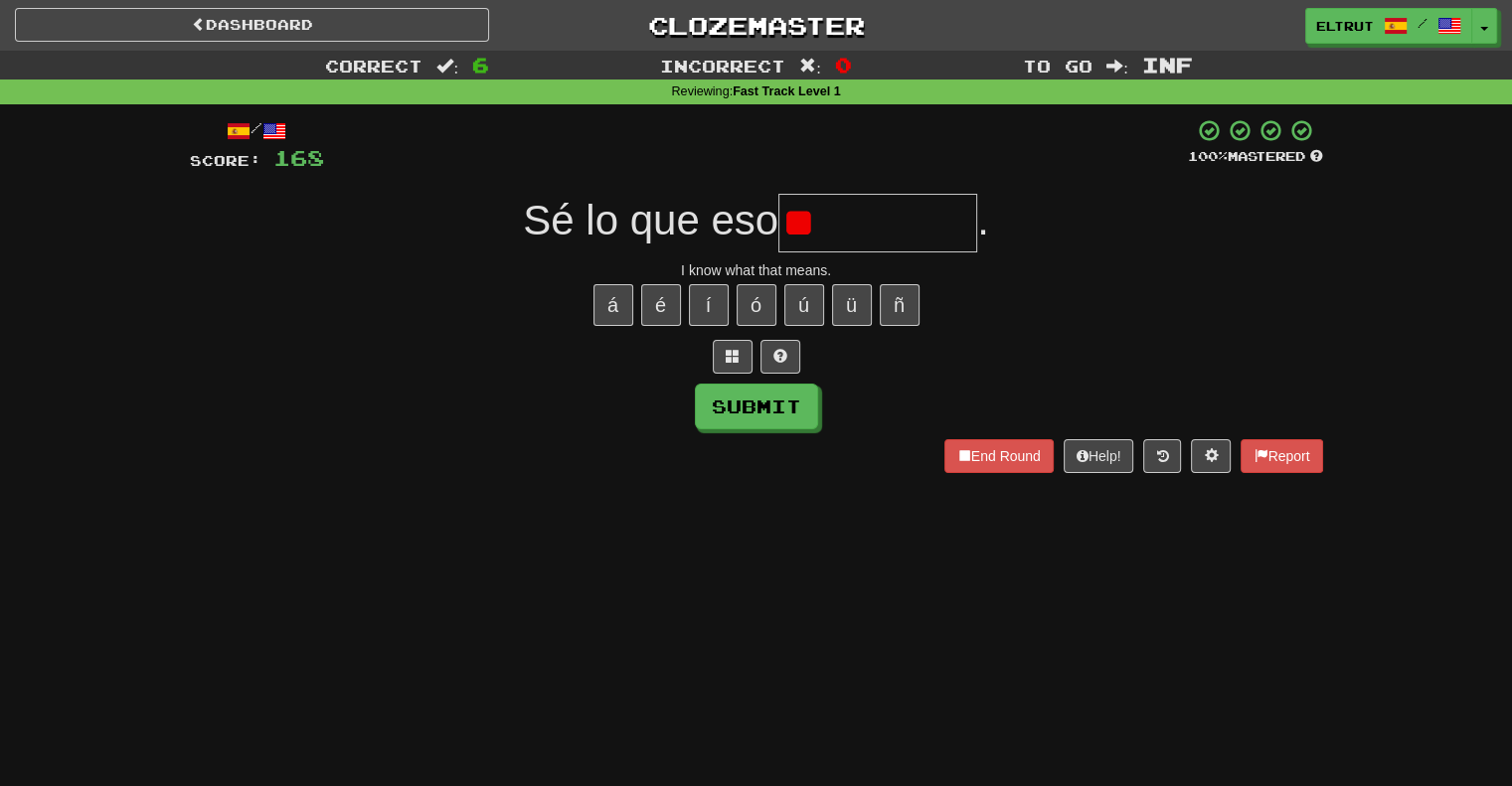 type on "*" 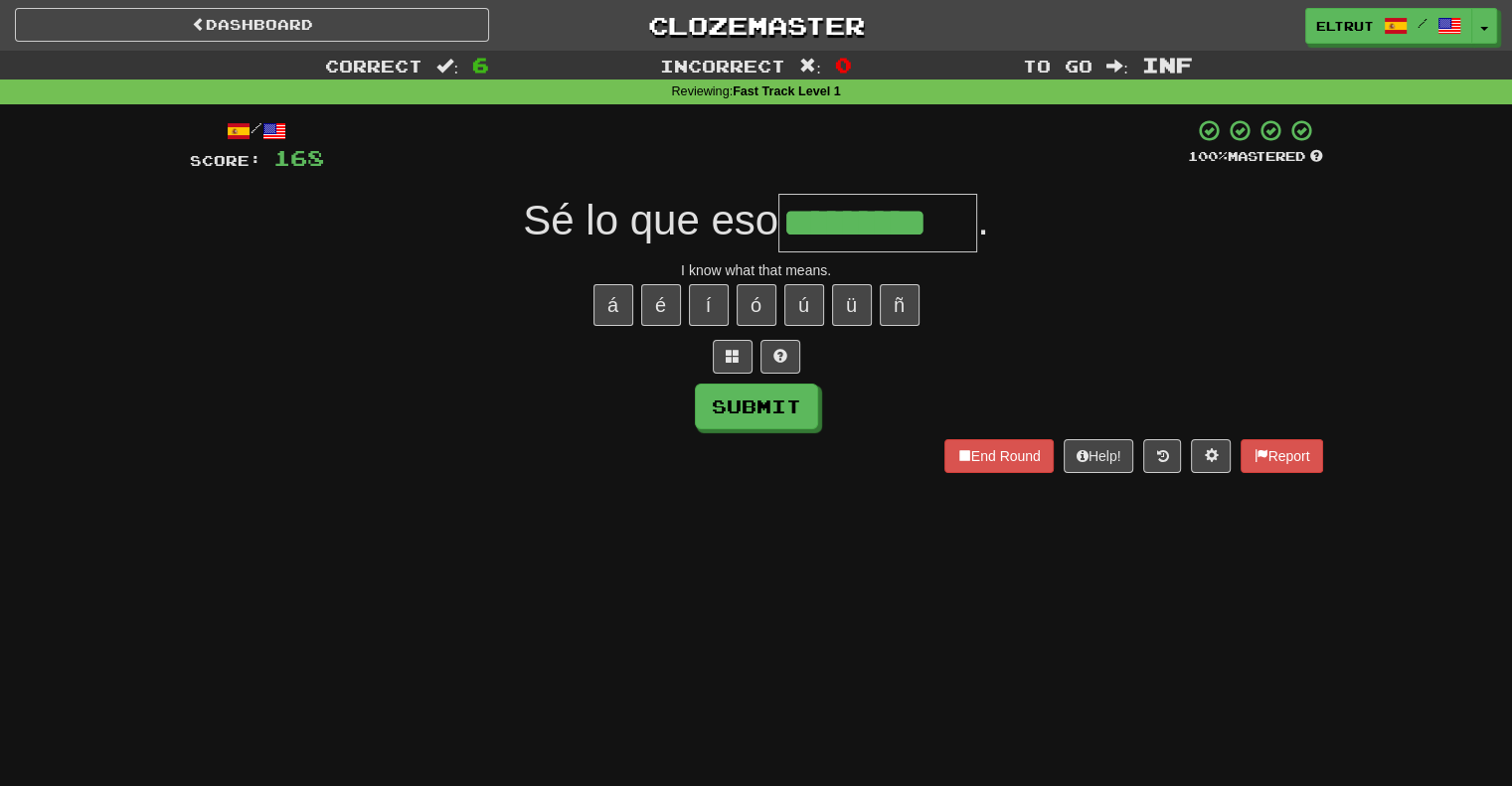 type on "*********" 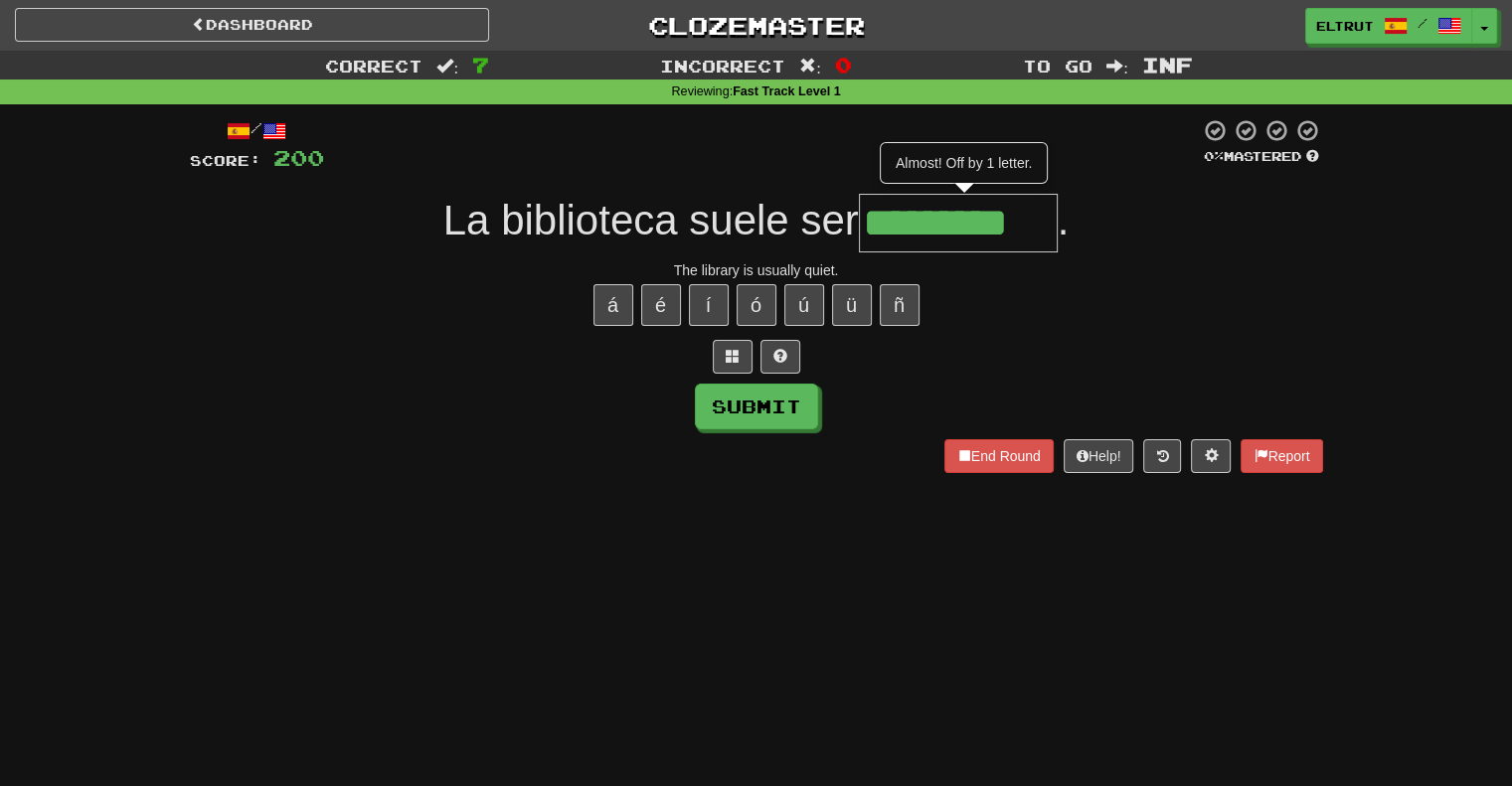 type on "*********" 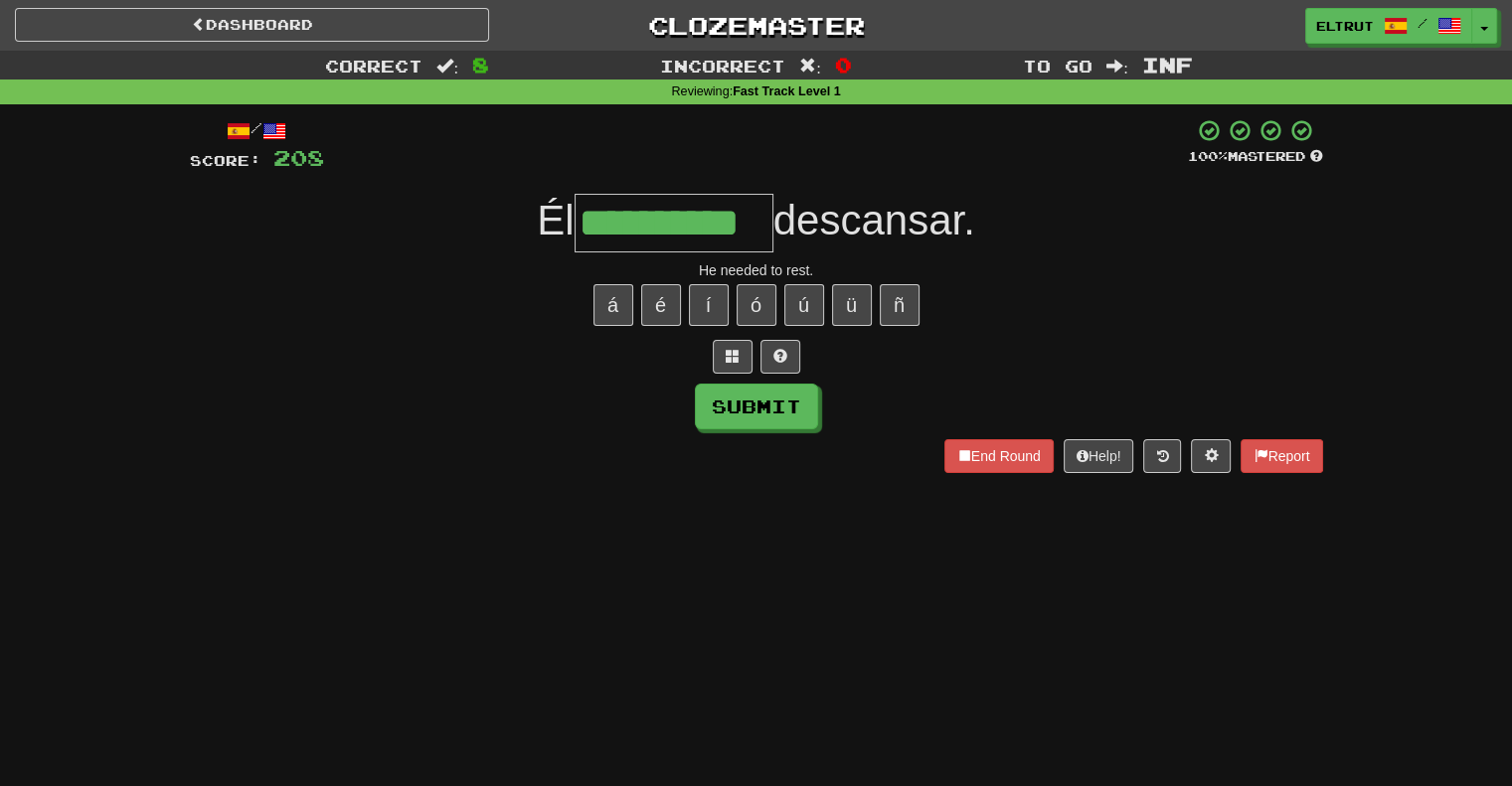 scroll, scrollTop: 0, scrollLeft: 10, axis: horizontal 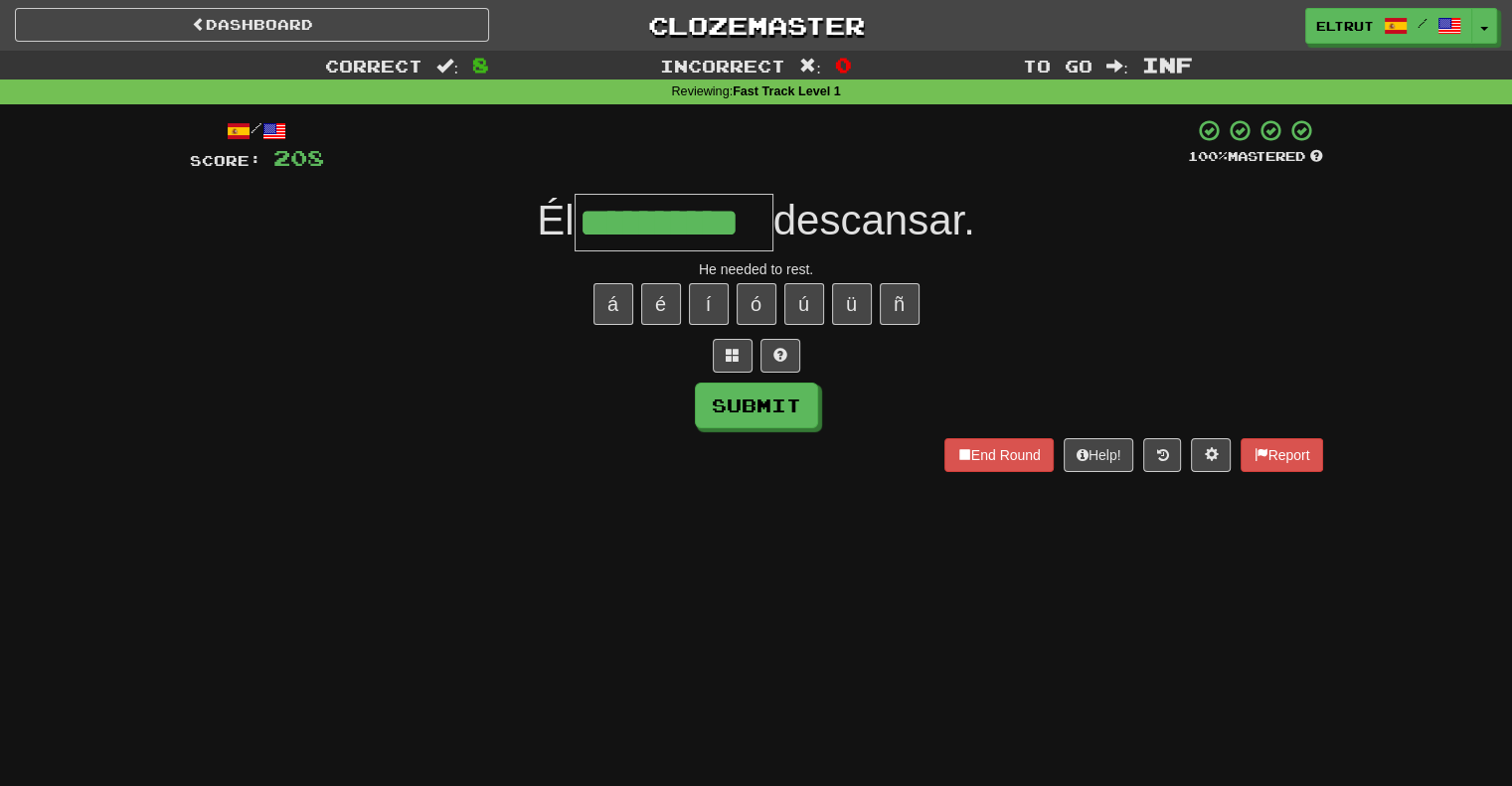 type on "**********" 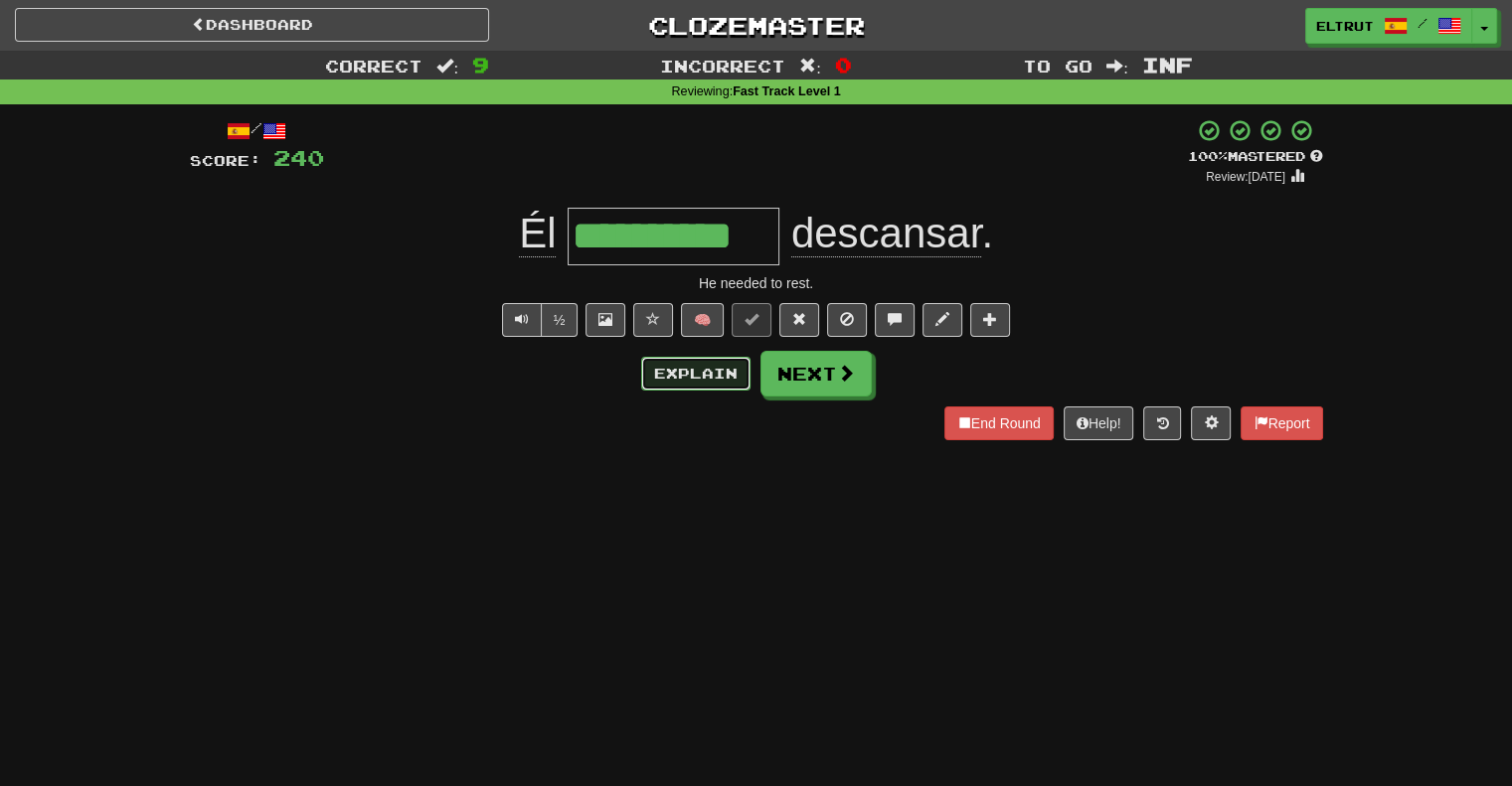 click on "Explain" at bounding box center (696, 374) 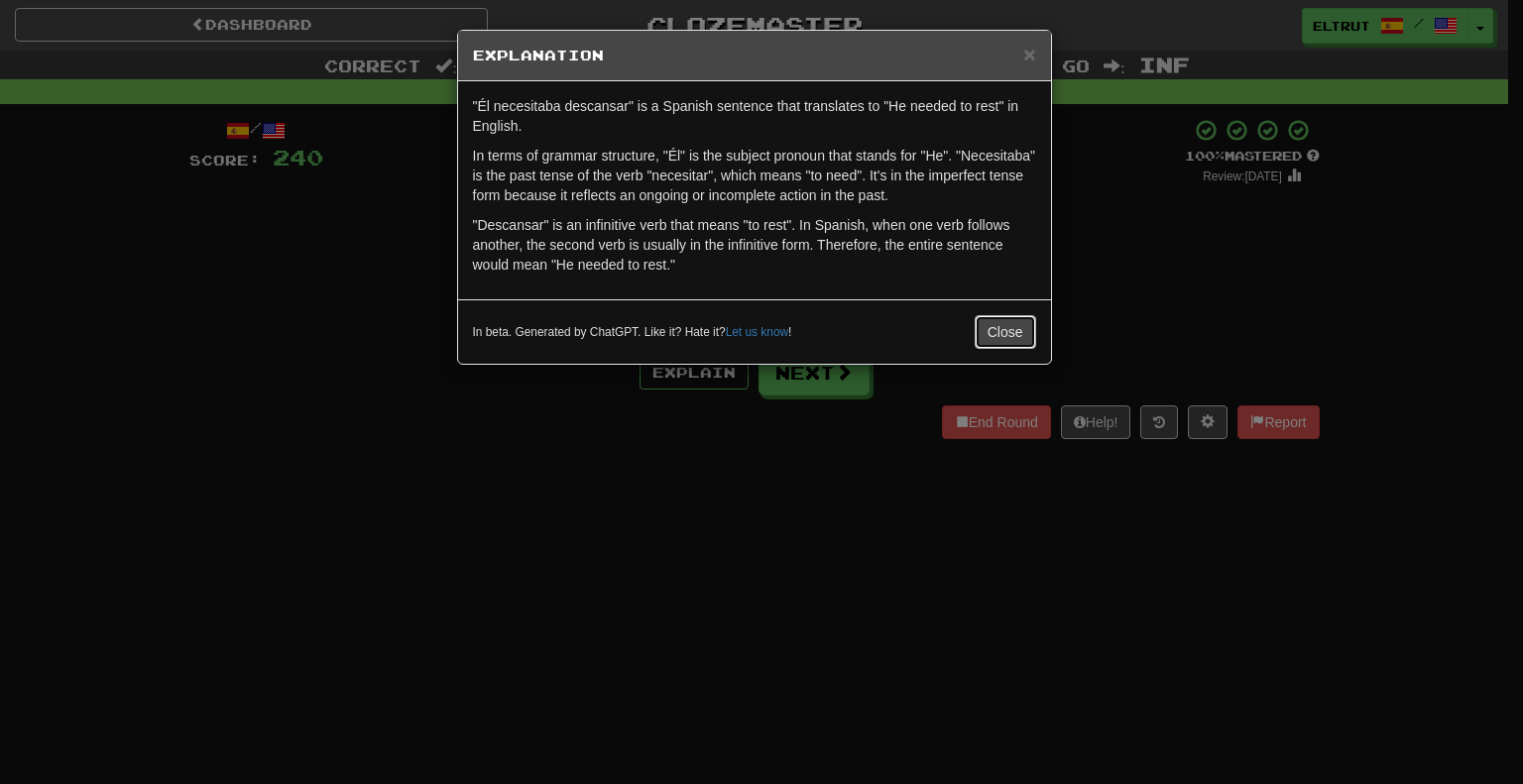 click on "Close" at bounding box center (1005, 332) 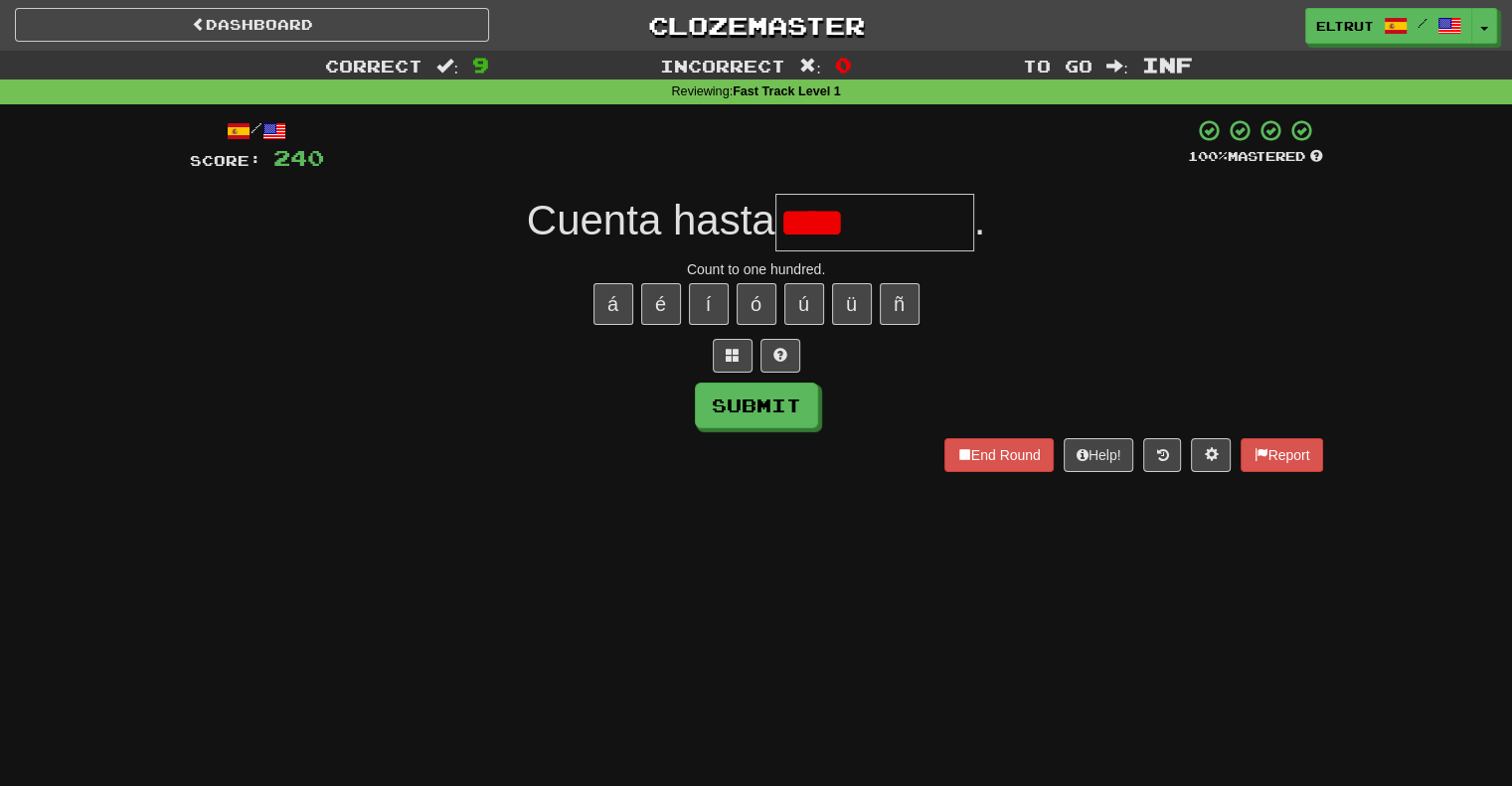 type on "****" 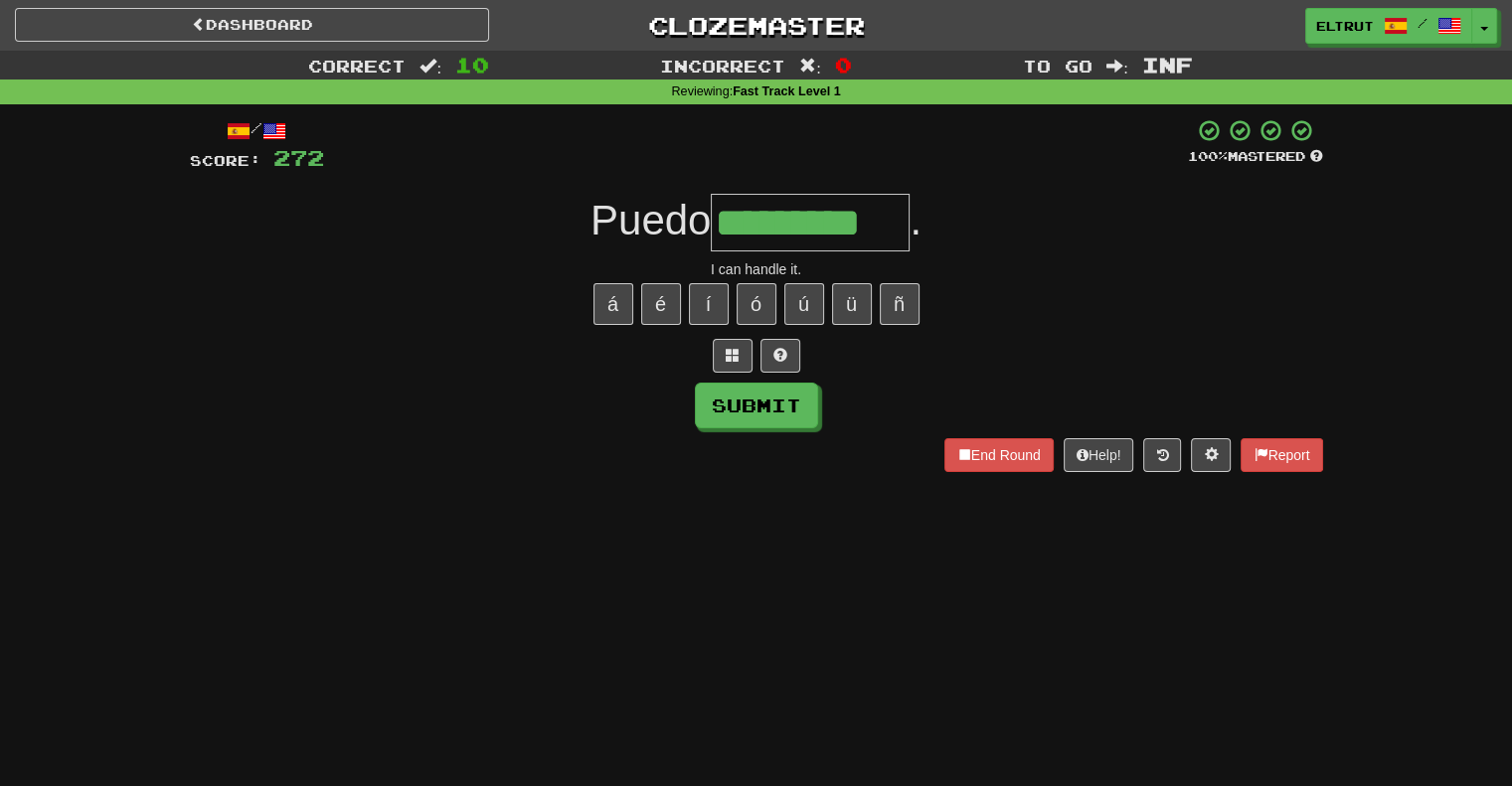 type on "*********" 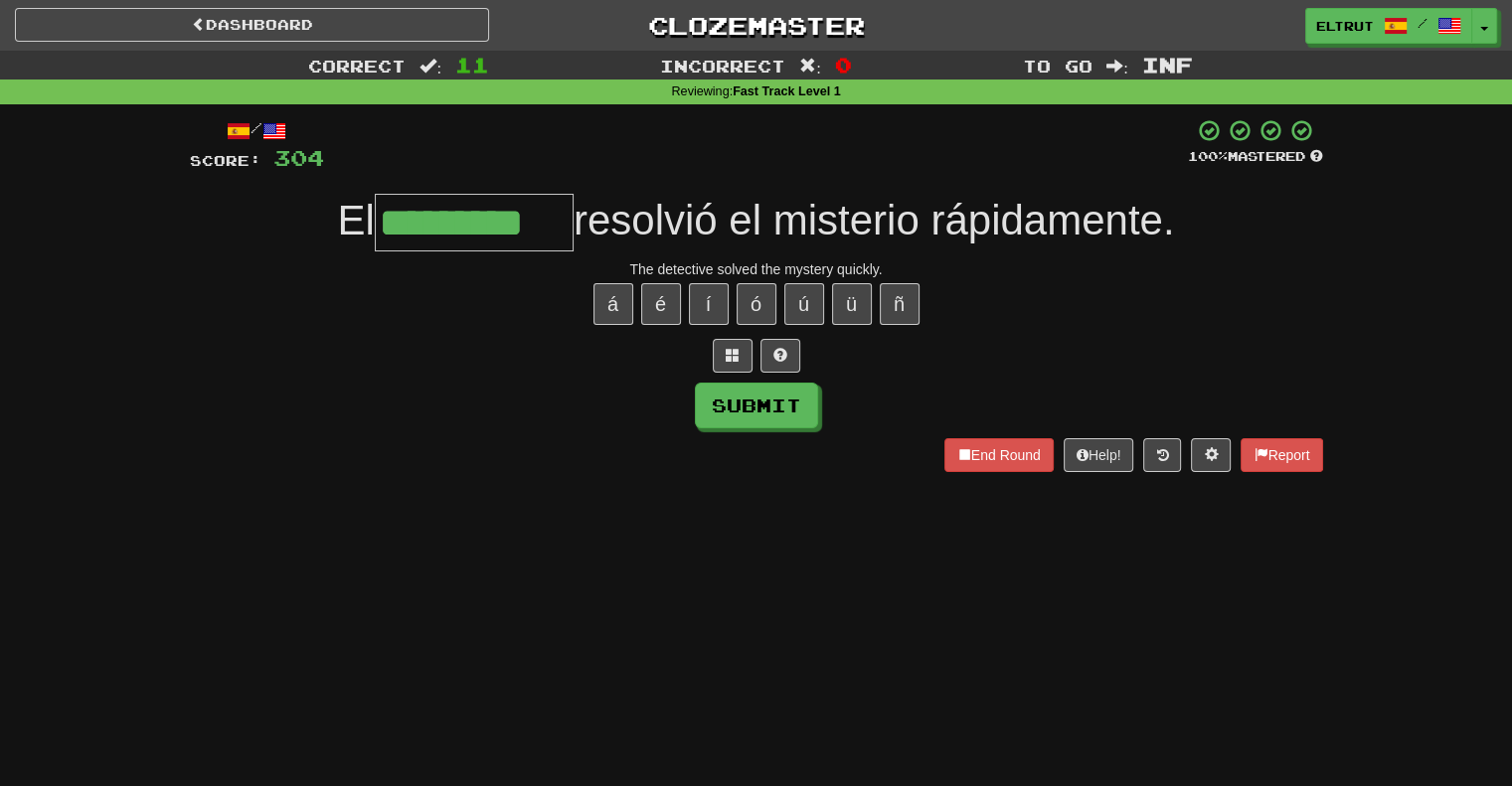 type on "*********" 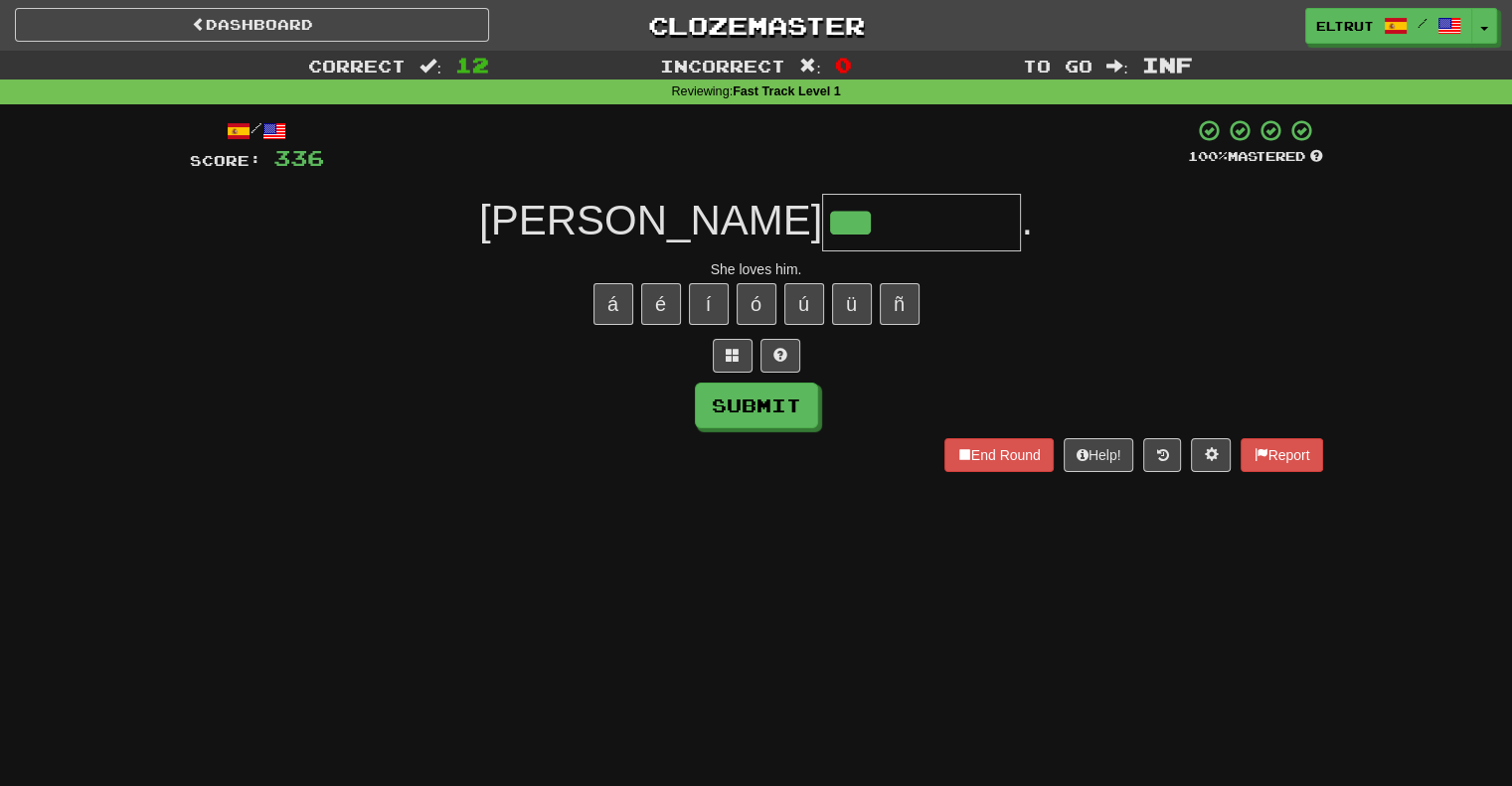 type on "***" 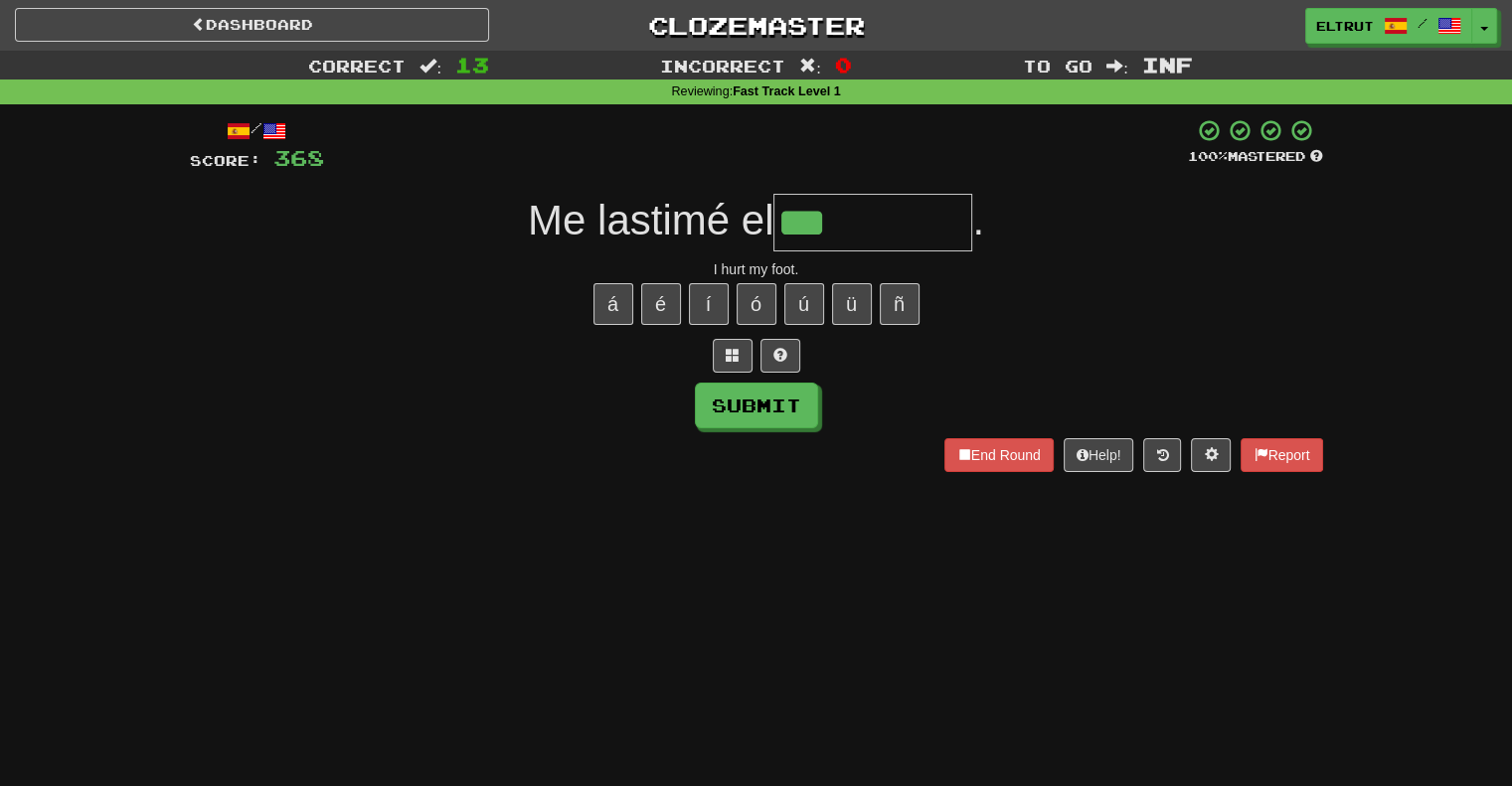 type on "***" 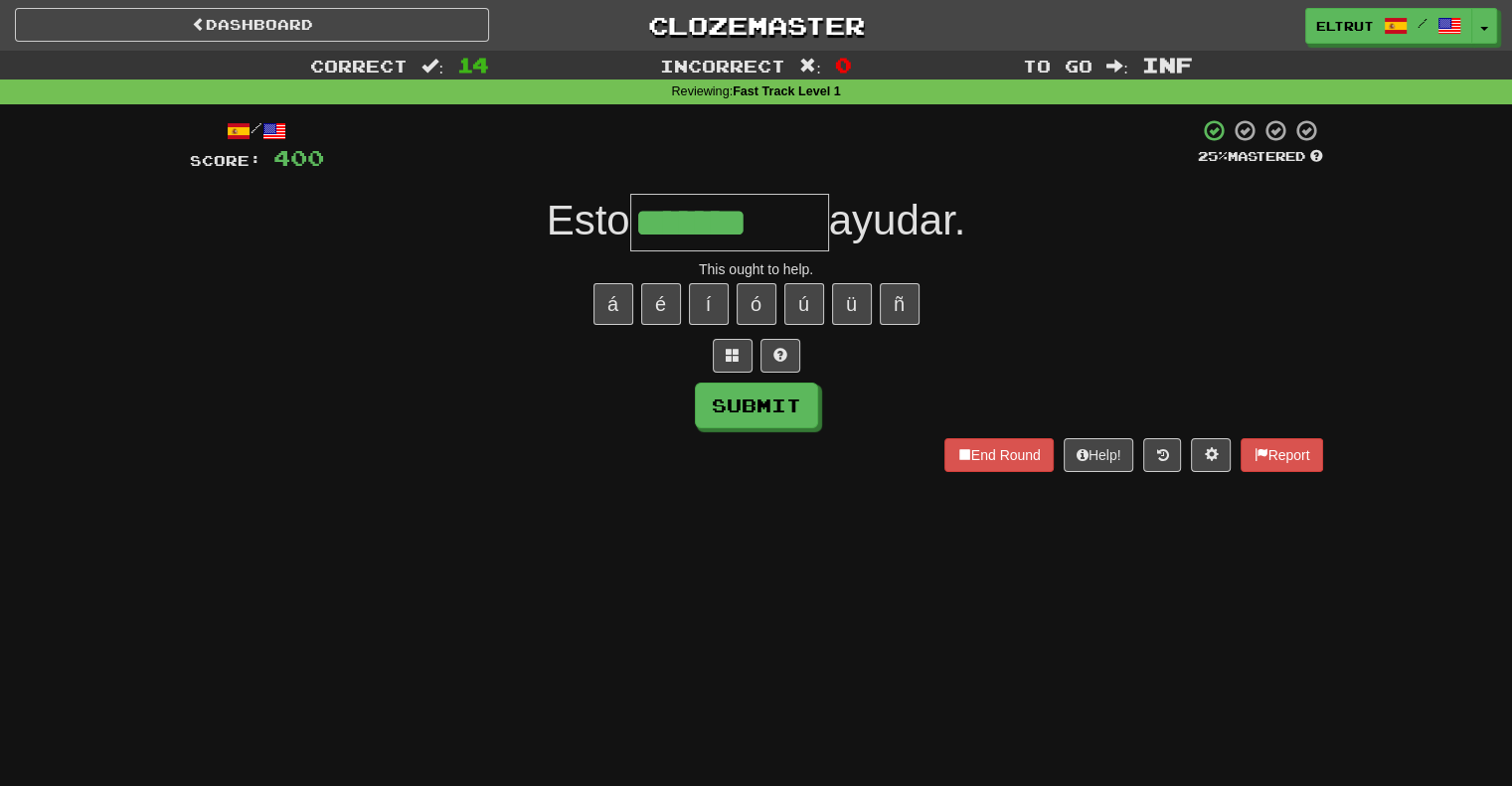 type on "*******" 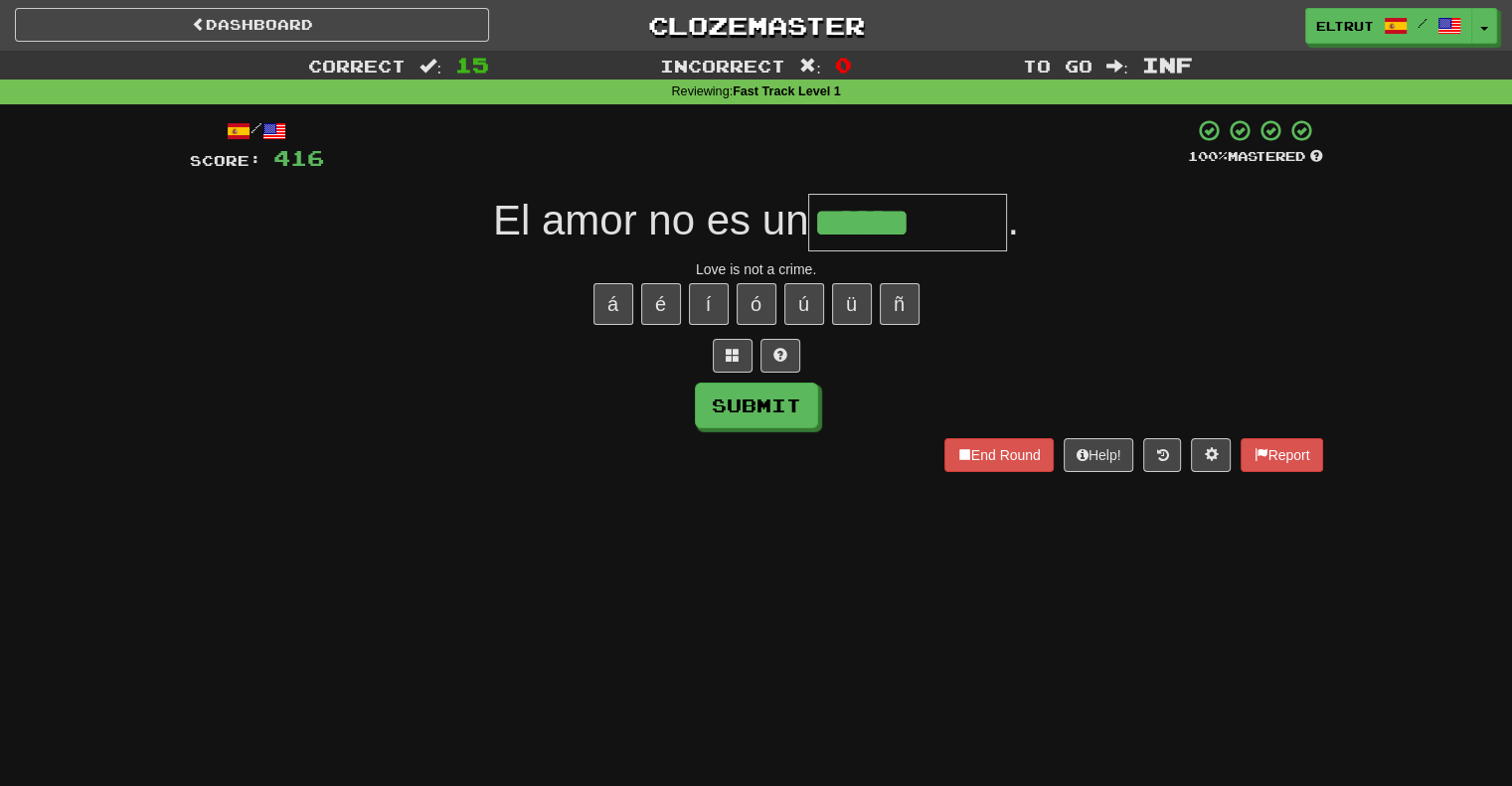type on "******" 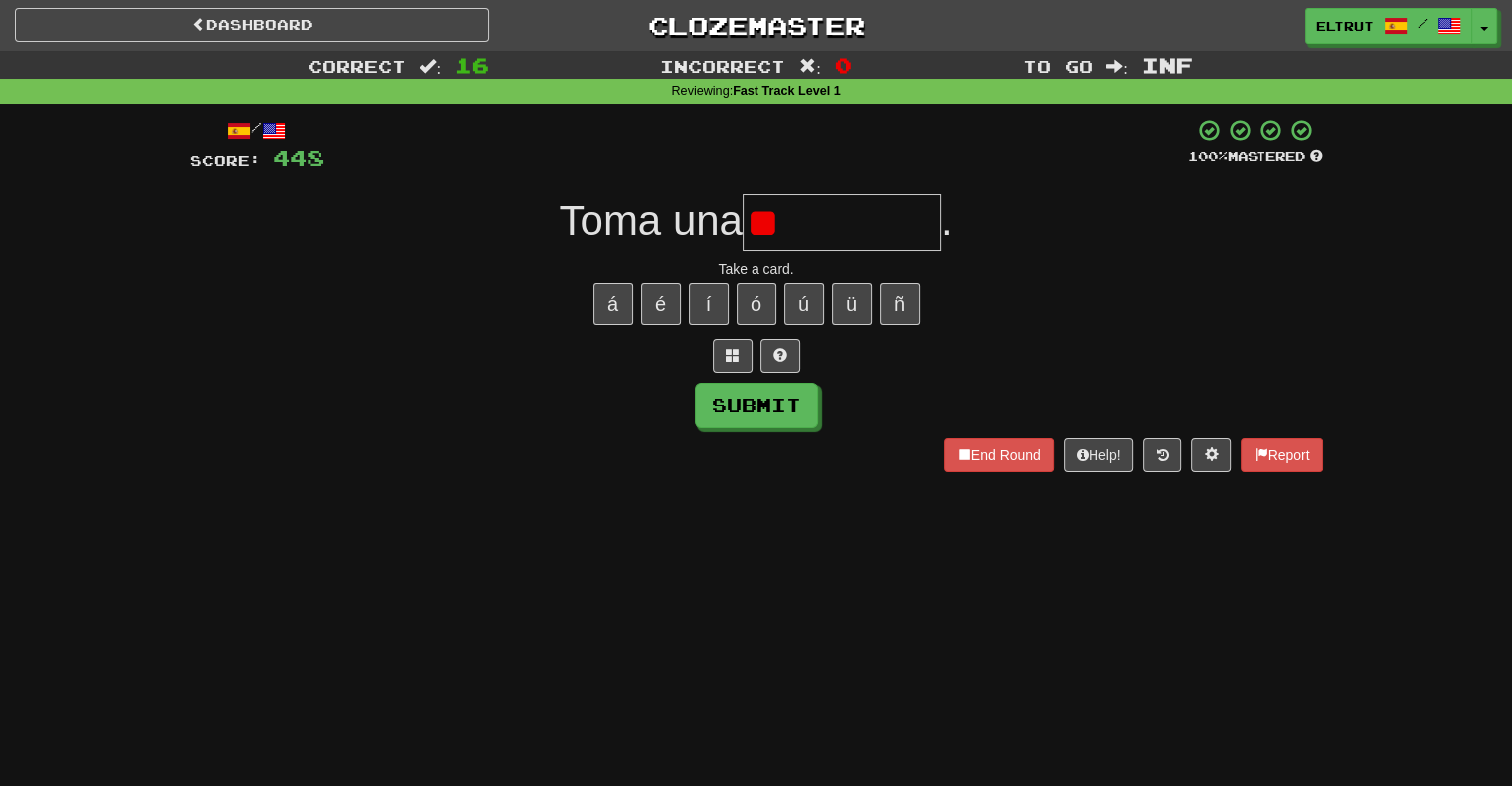 type on "*" 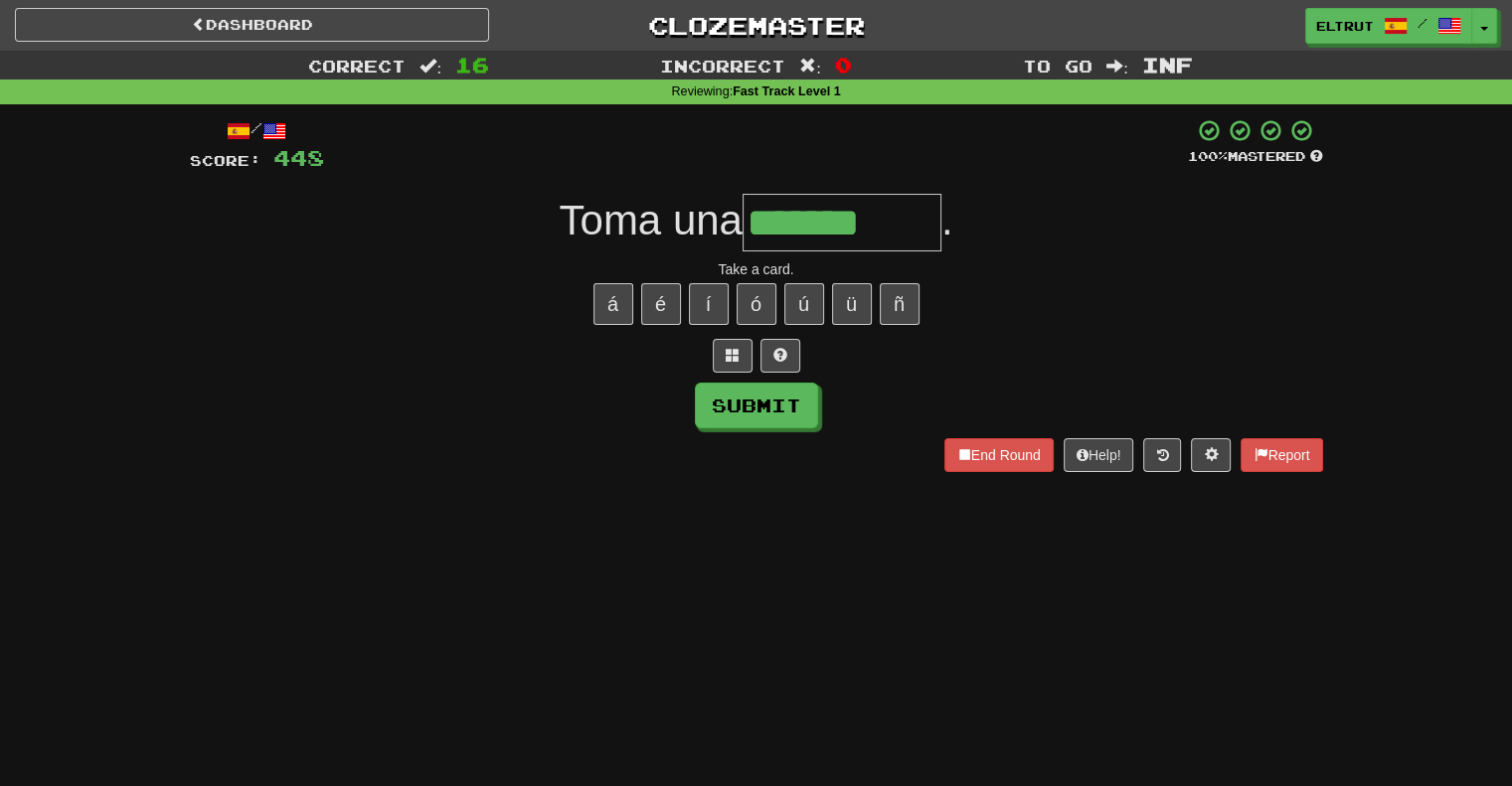 type on "*******" 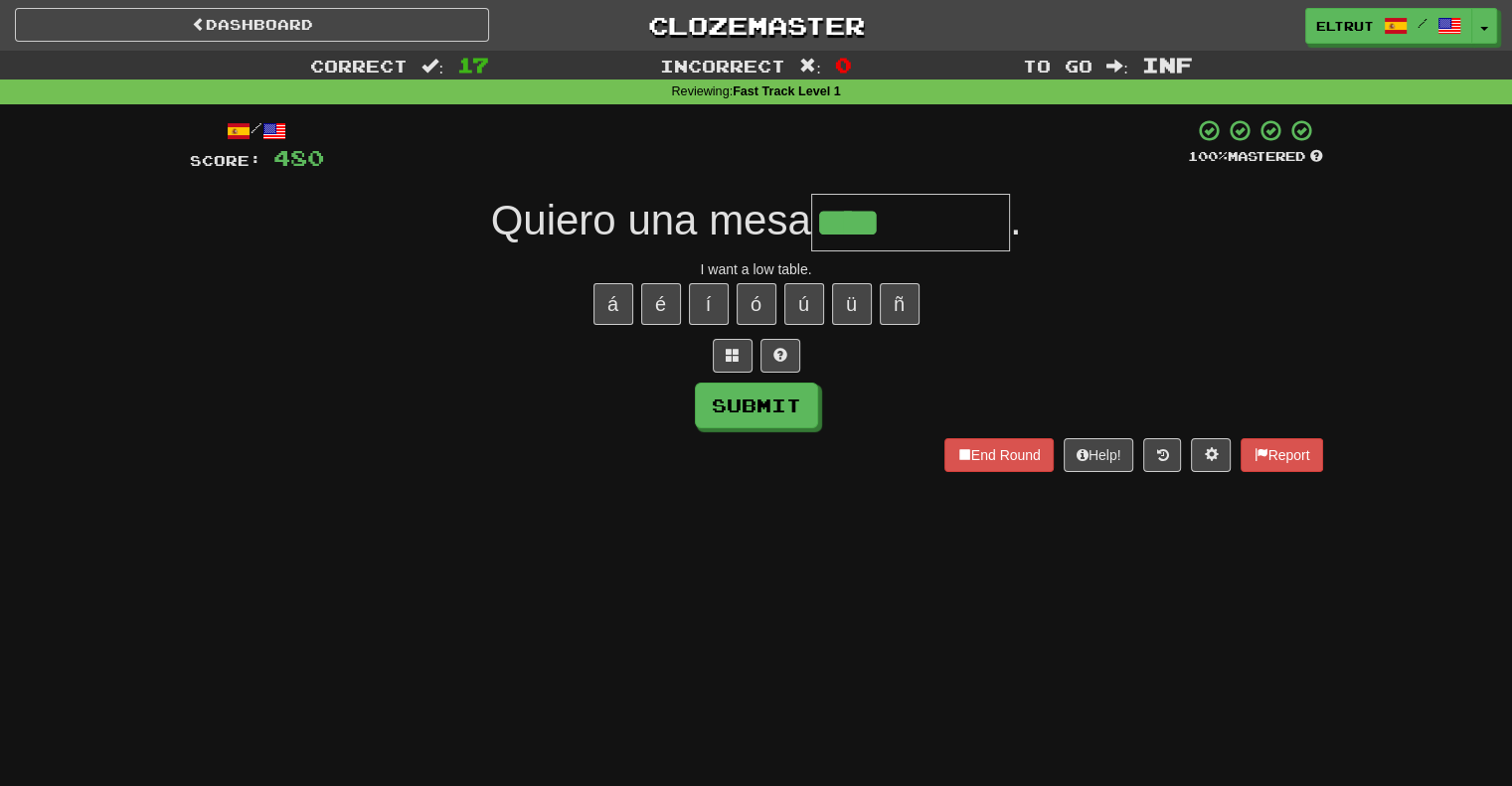 type on "****" 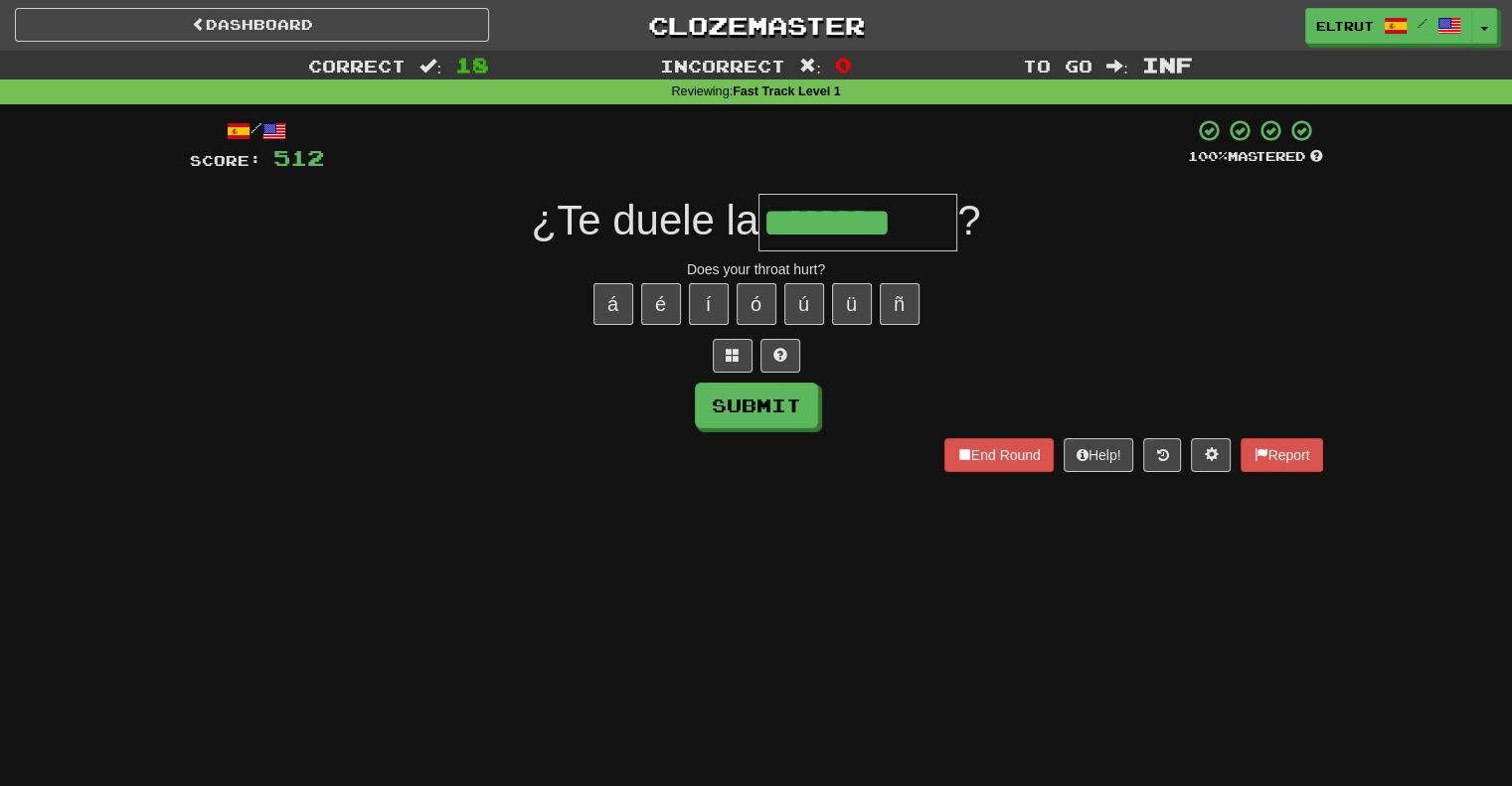 type on "********" 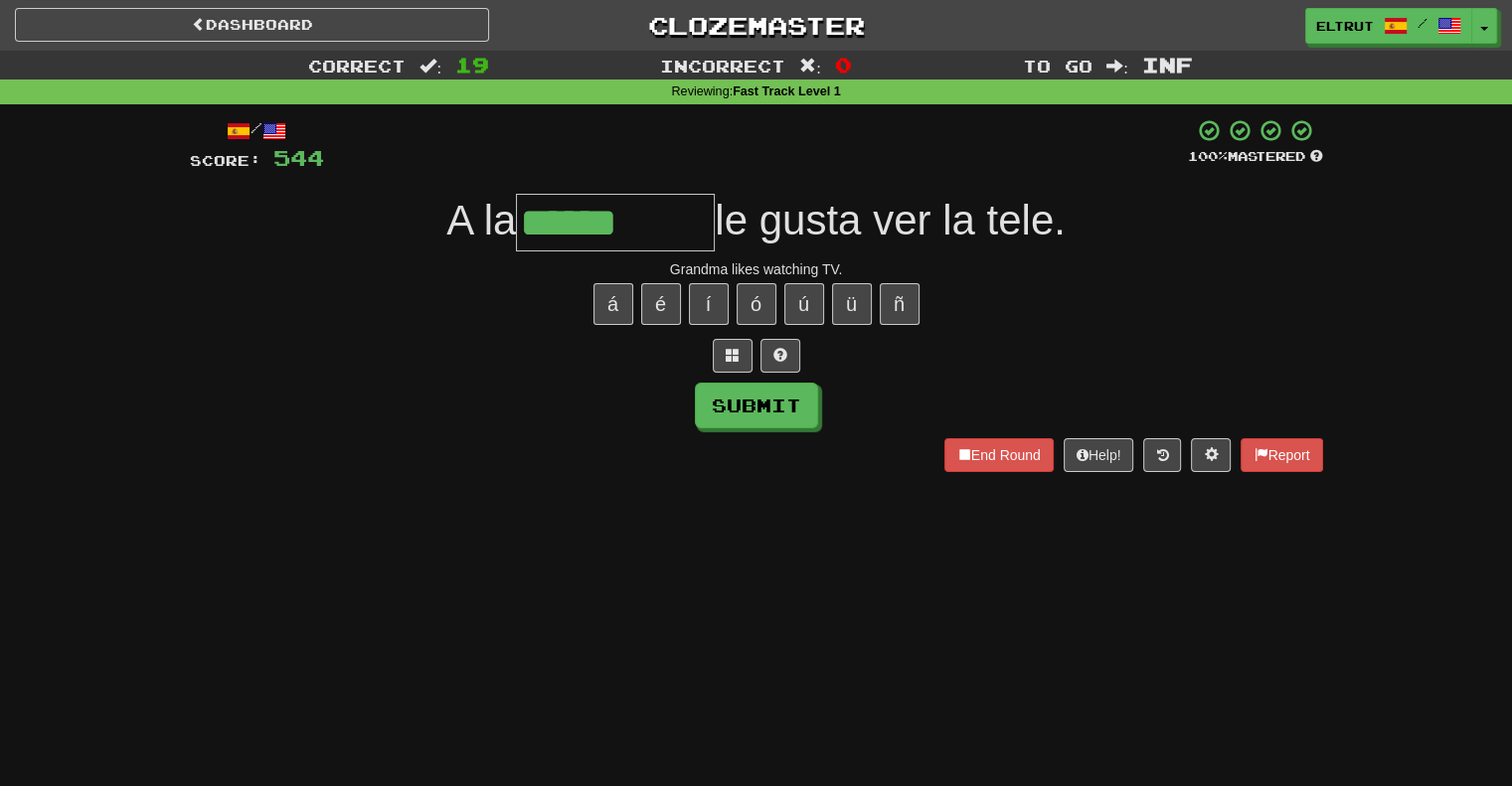 type on "******" 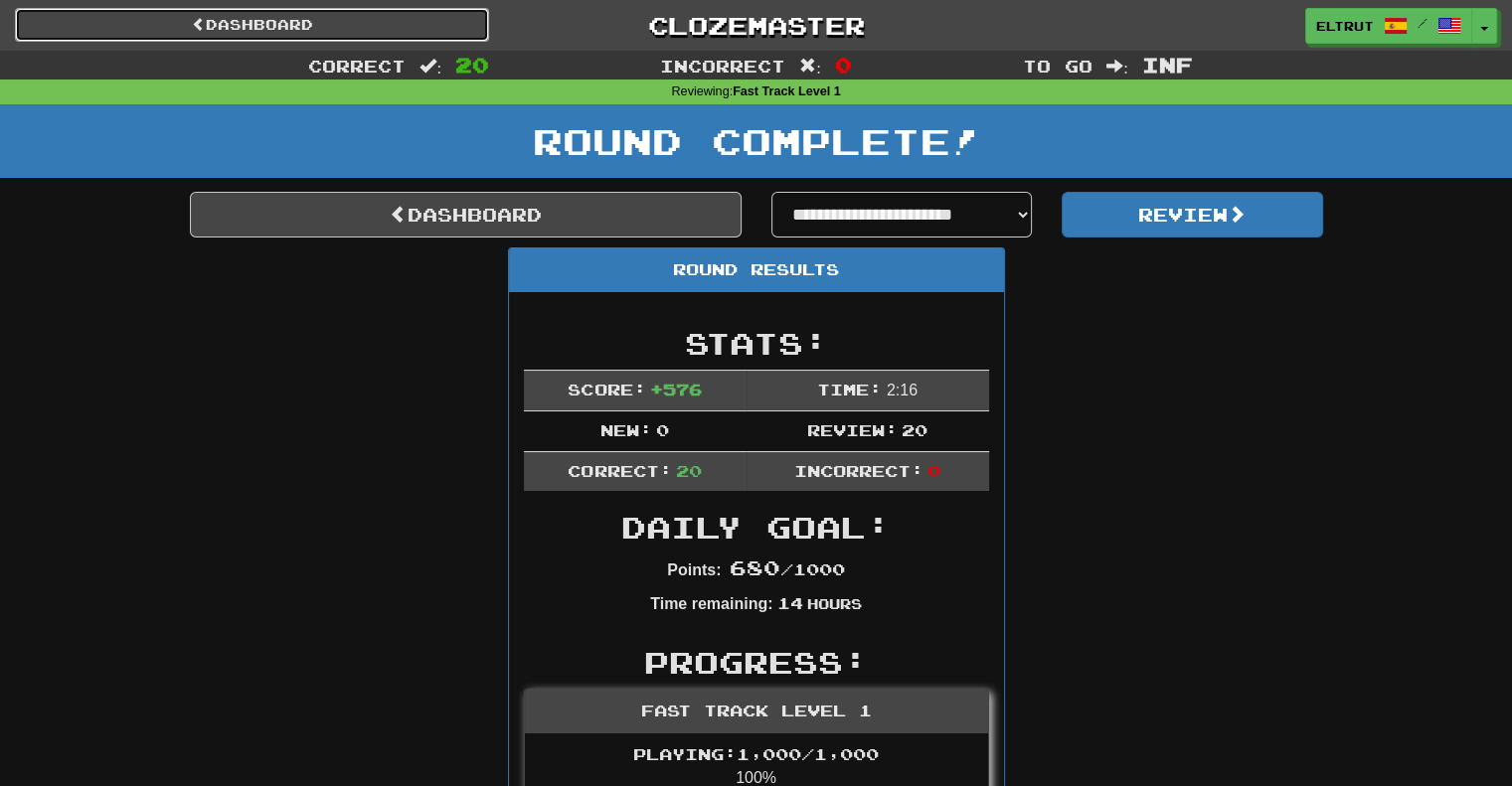 click on "Dashboard" at bounding box center [252, 25] 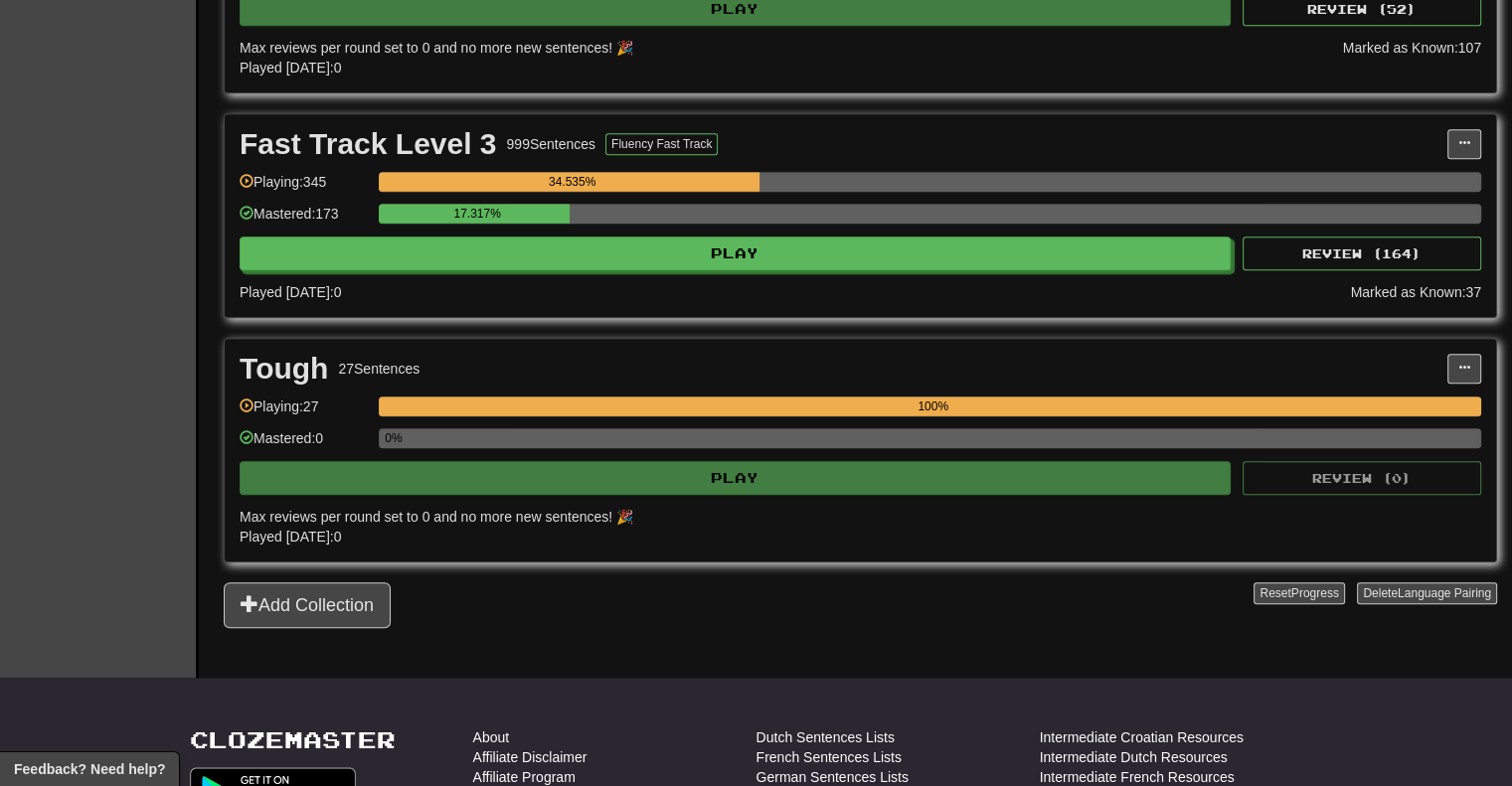 scroll, scrollTop: 1491, scrollLeft: 0, axis: vertical 